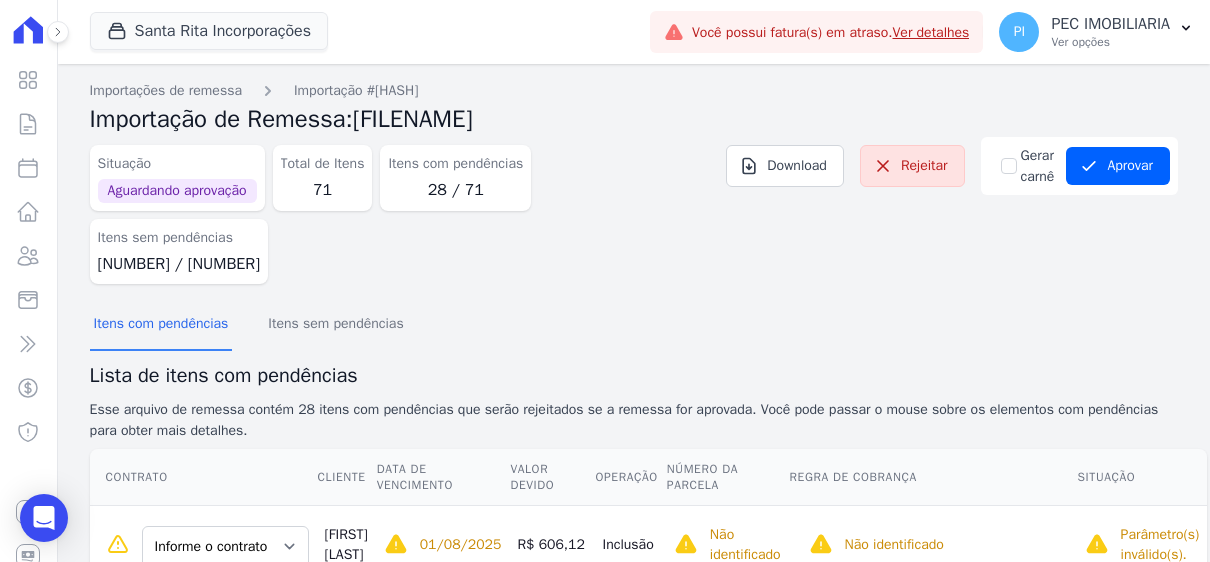 scroll, scrollTop: 0, scrollLeft: 0, axis: both 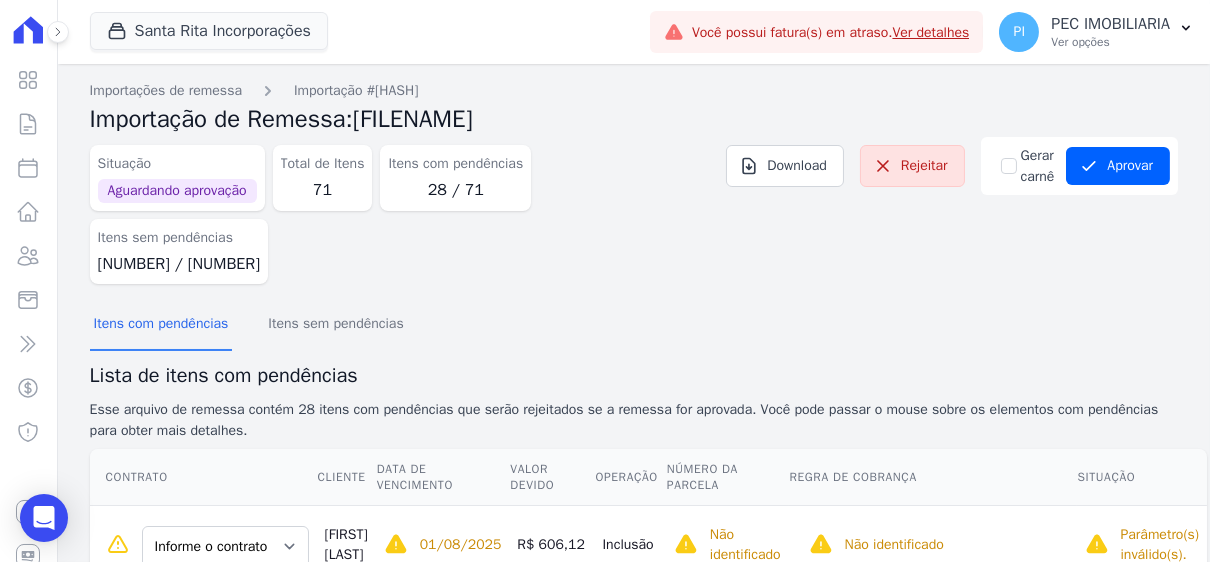 click on "Ver detalhes" at bounding box center (931, 32) 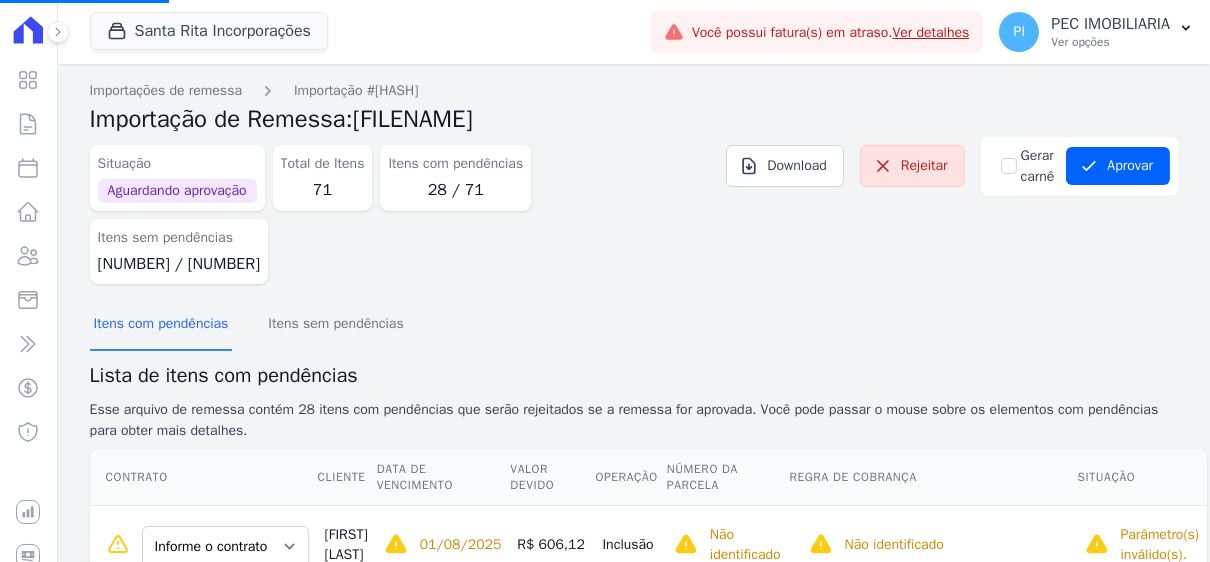 click on "Ver detalhes" at bounding box center (931, 32) 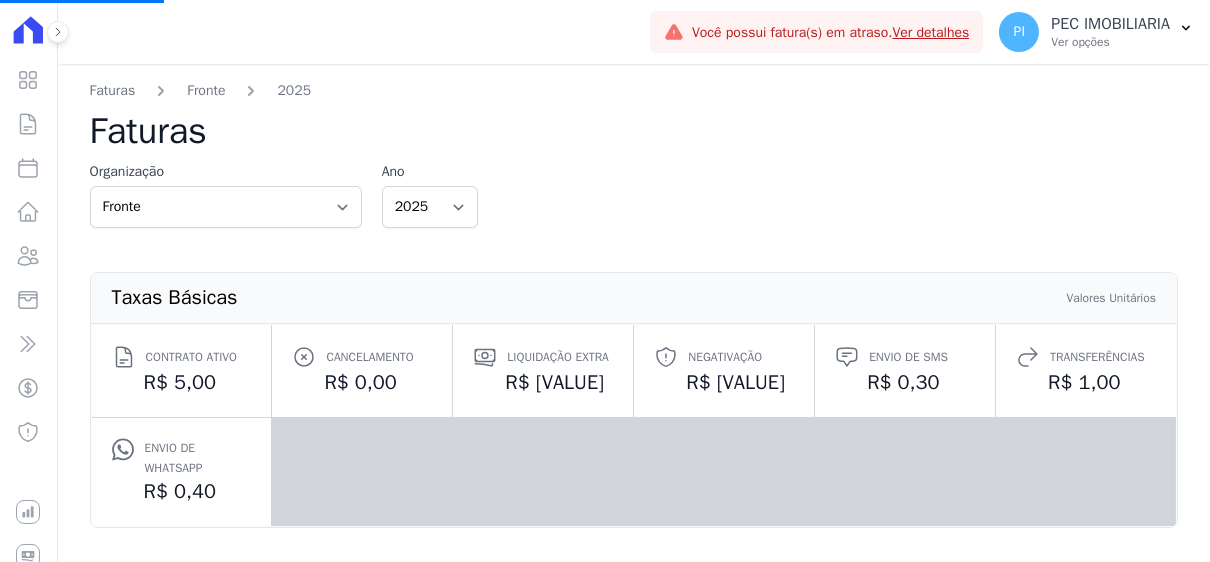 scroll, scrollTop: 299, scrollLeft: 0, axis: vertical 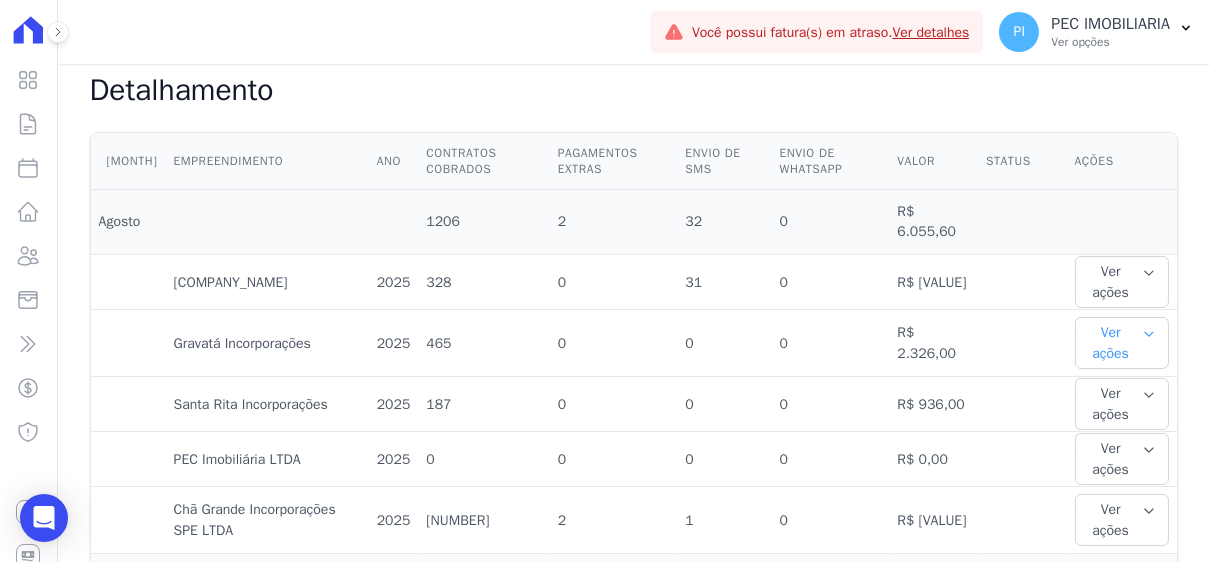 click 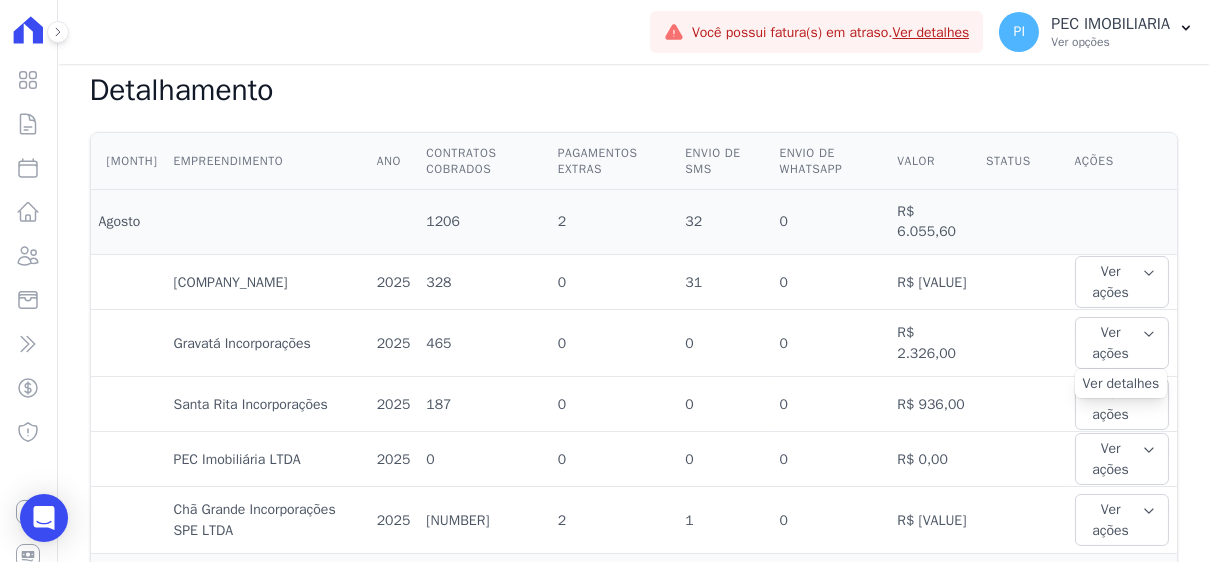 click on "Ver detalhes" at bounding box center (1121, 383) 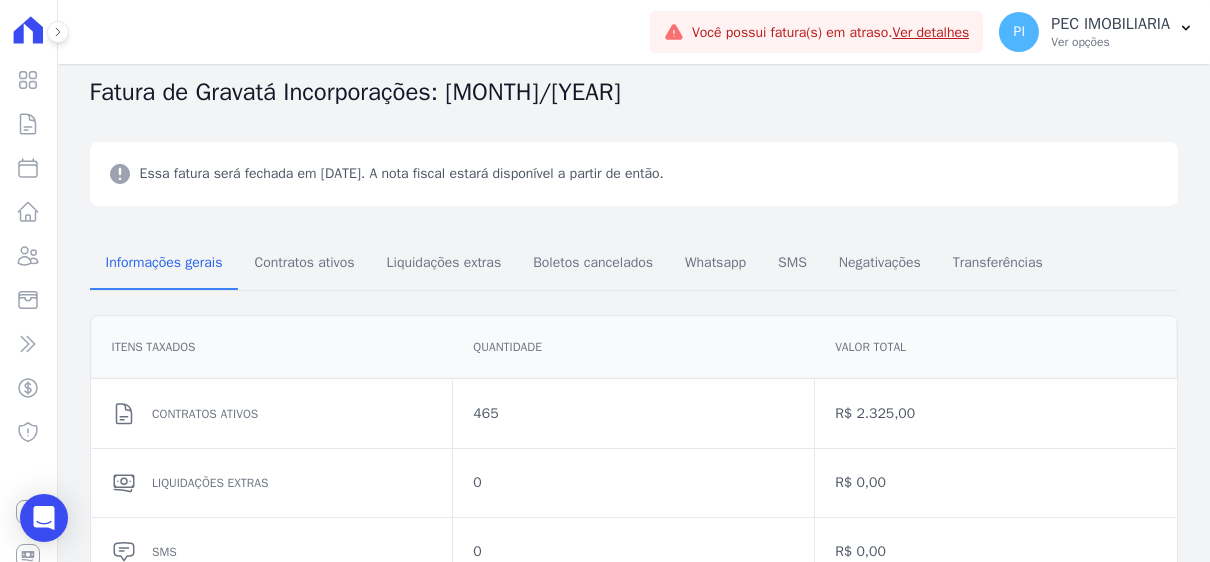 scroll, scrollTop: 46, scrollLeft: 0, axis: vertical 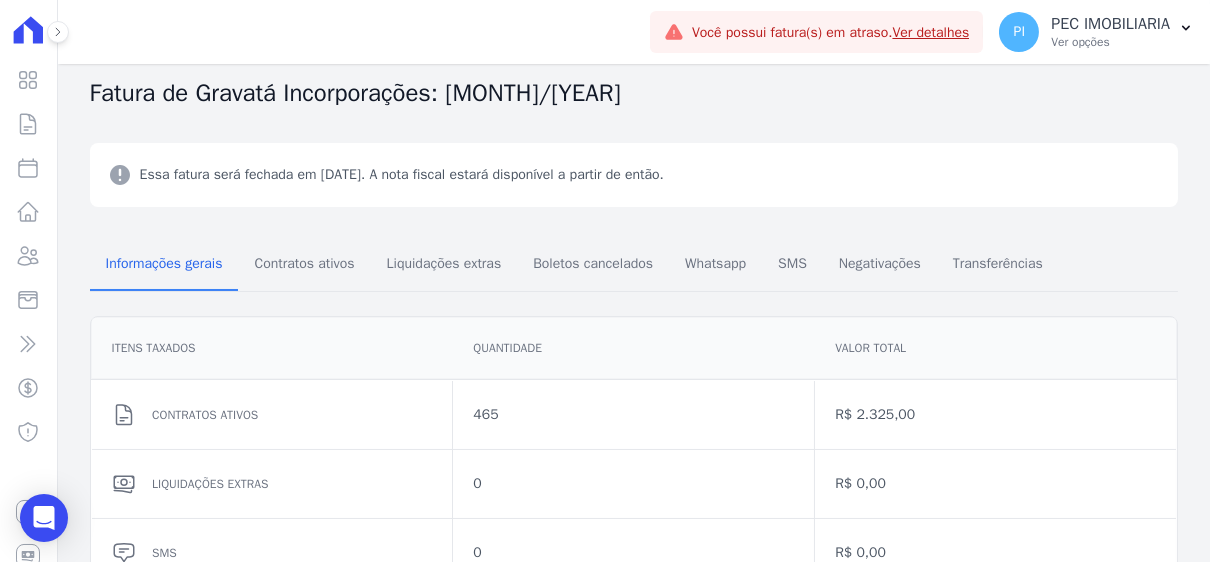 click on "Ver detalhes" at bounding box center (931, 32) 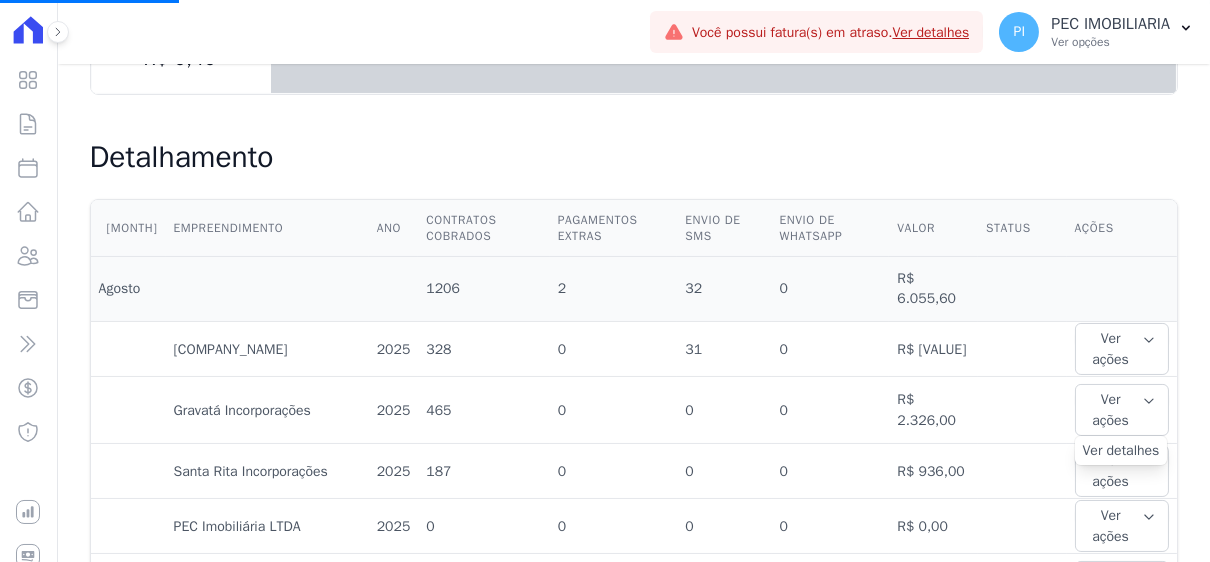 scroll, scrollTop: 0, scrollLeft: 0, axis: both 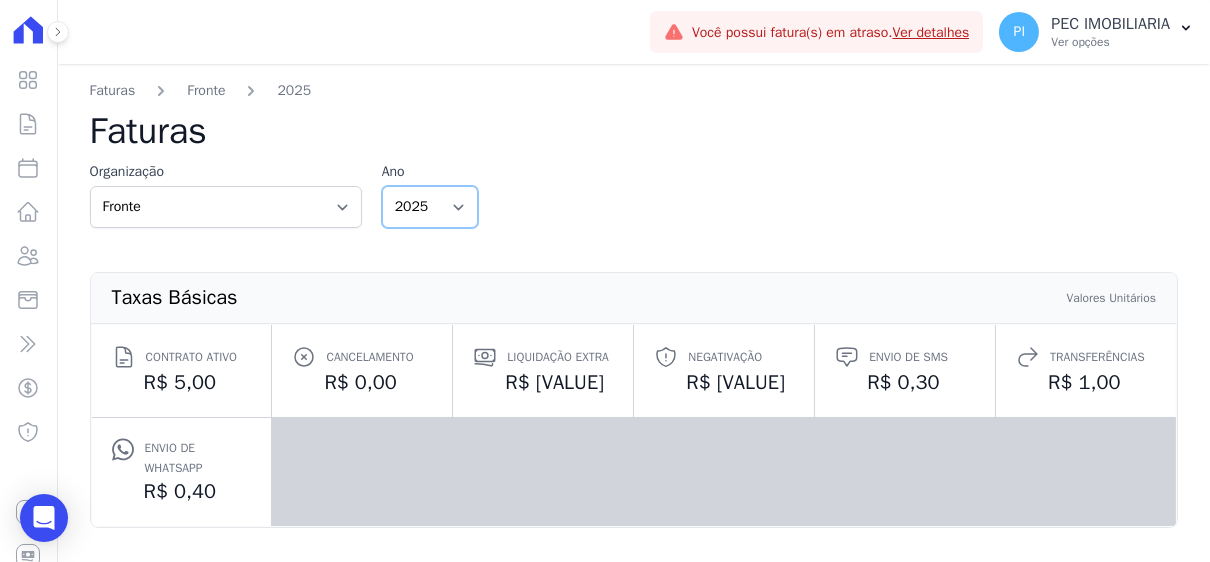 click on "[YEAR]
[YEAR]
[YEAR]
[YEAR]
[YEAR]
[YEAR]" at bounding box center (430, 207) 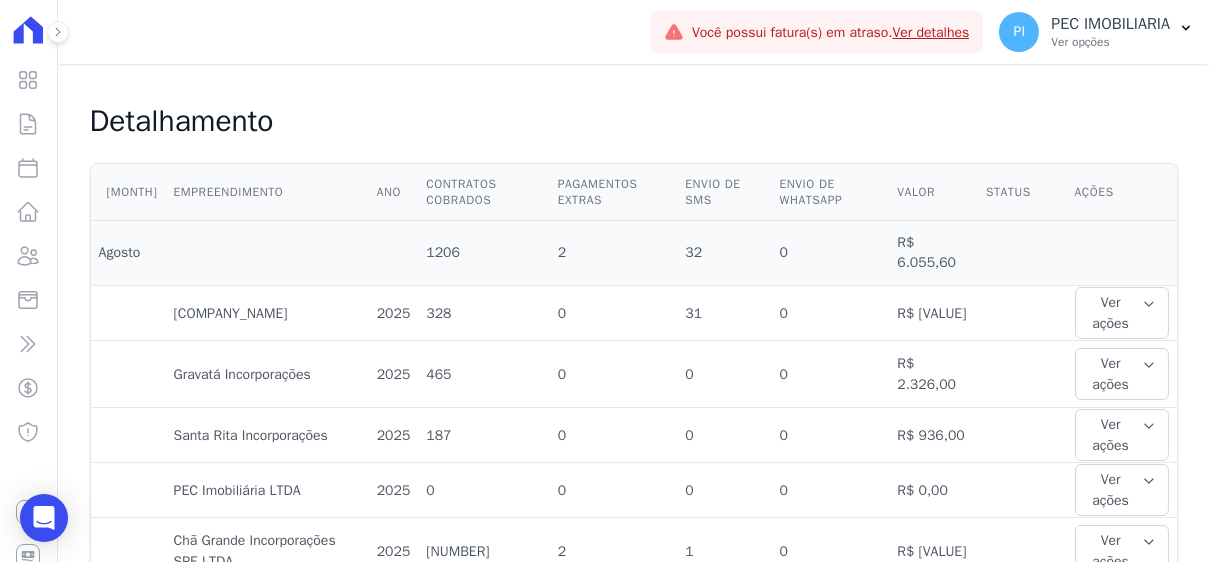 scroll, scrollTop: 500, scrollLeft: 0, axis: vertical 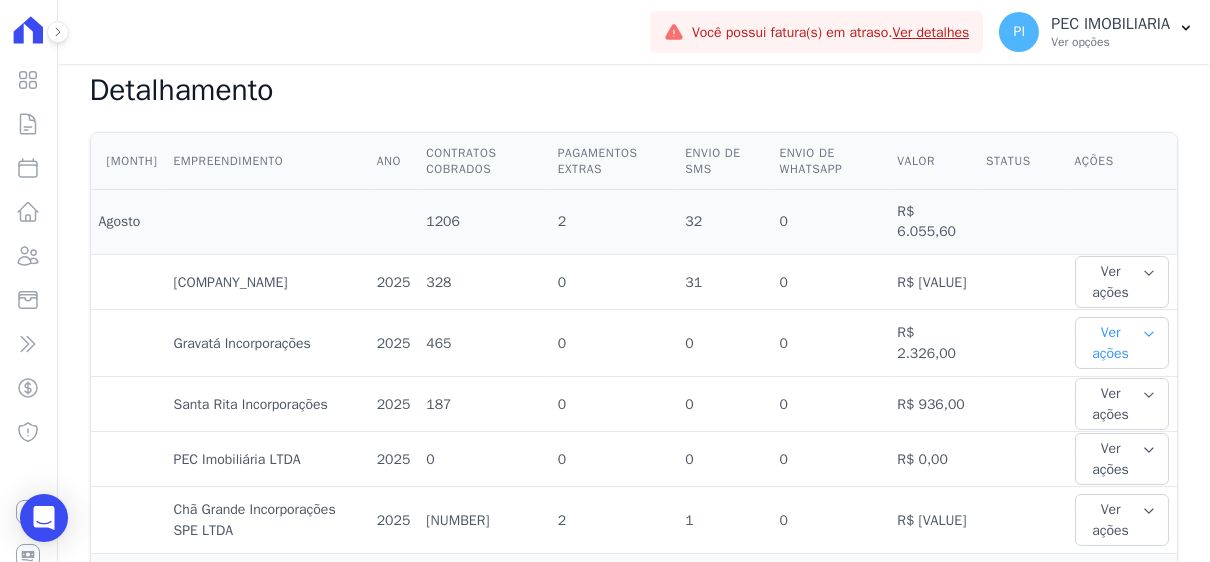 click on "Ver ações" at bounding box center [1122, 343] 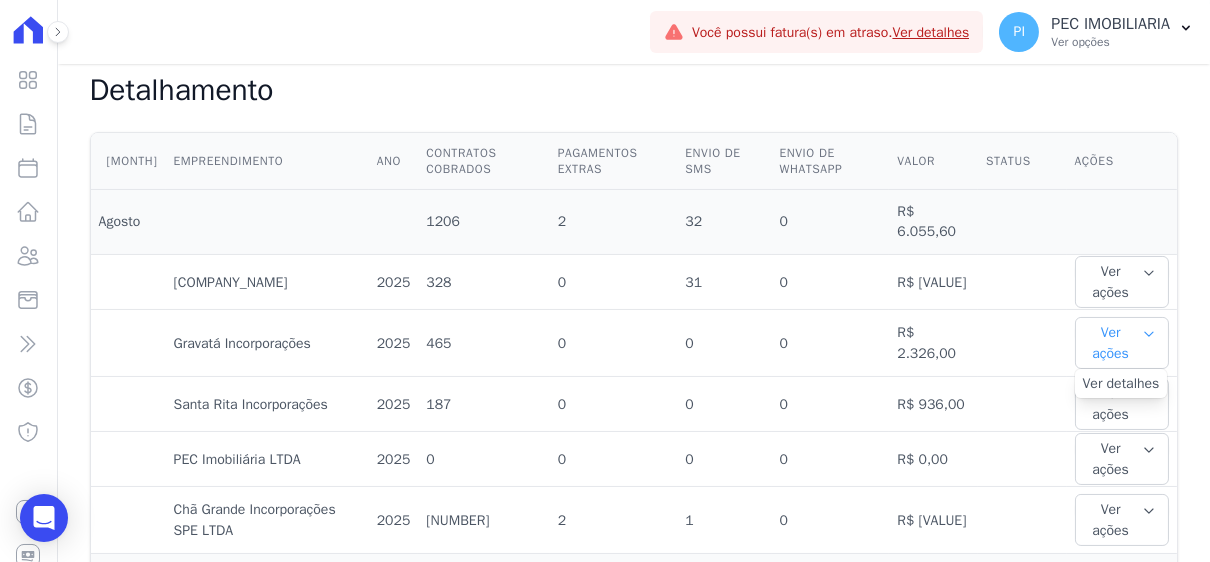click 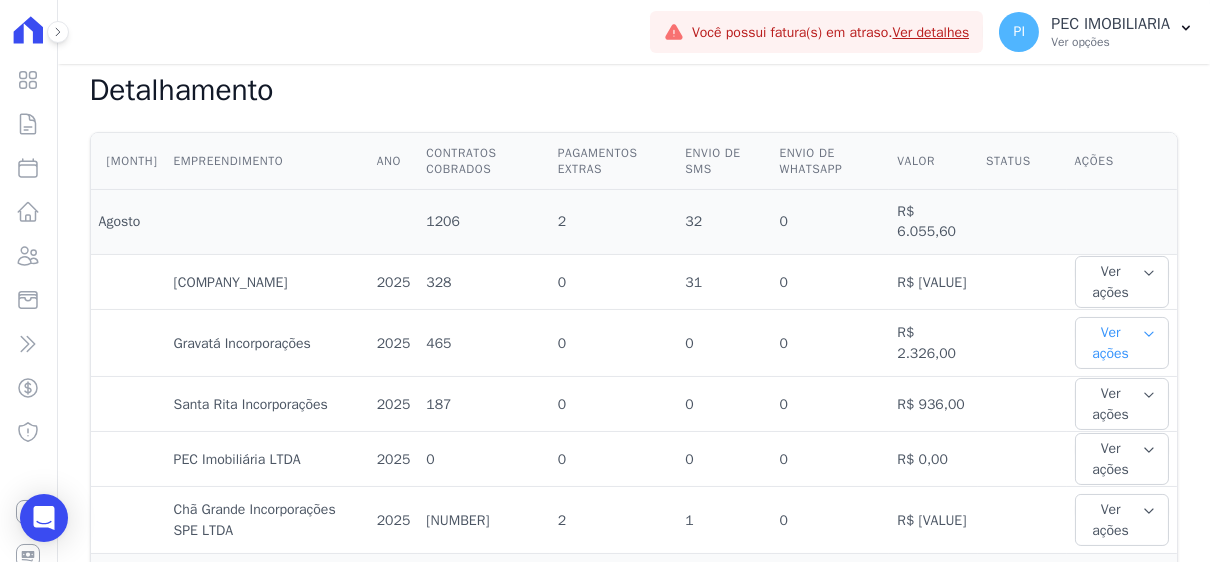 click on "Ver ações" at bounding box center (1122, 343) 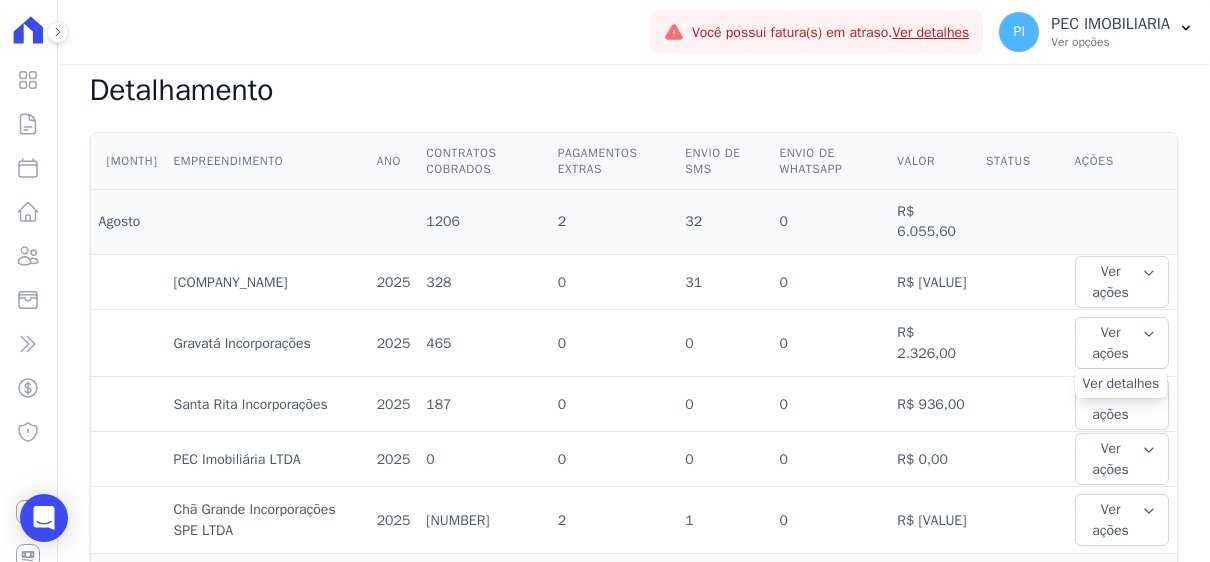 click on "Ver detalhes" at bounding box center [1121, 383] 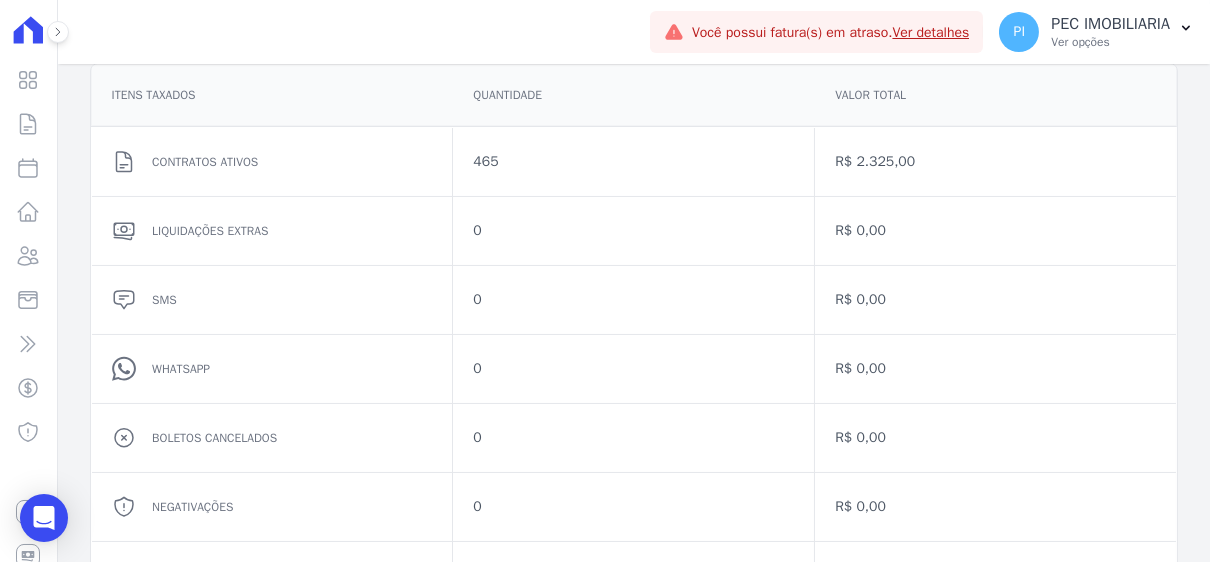 scroll, scrollTop: 446, scrollLeft: 0, axis: vertical 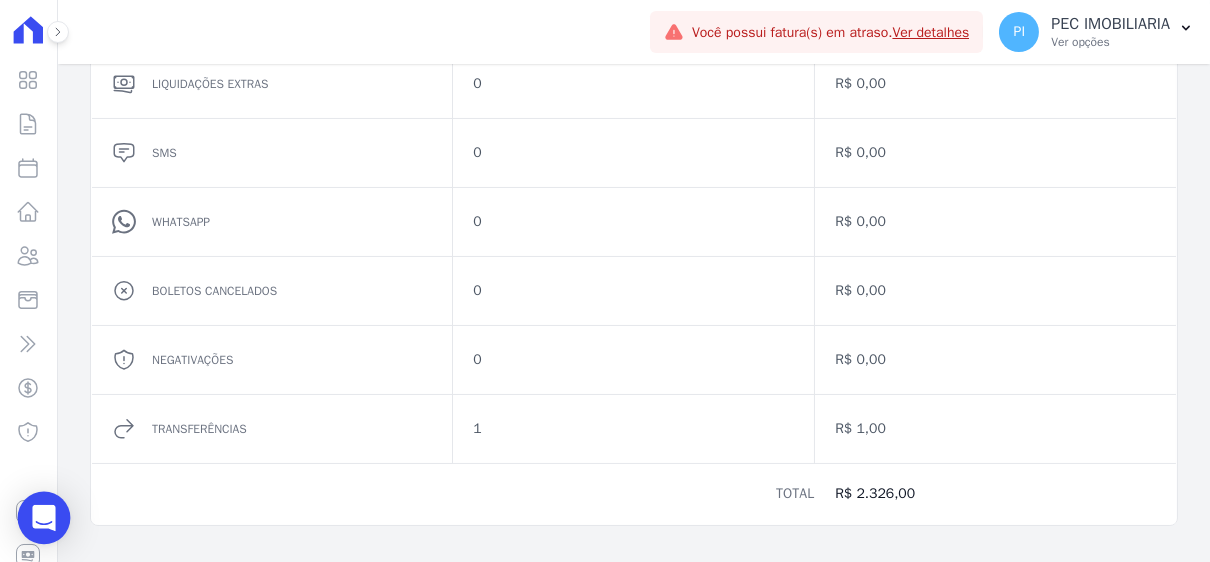 click at bounding box center (44, 518) 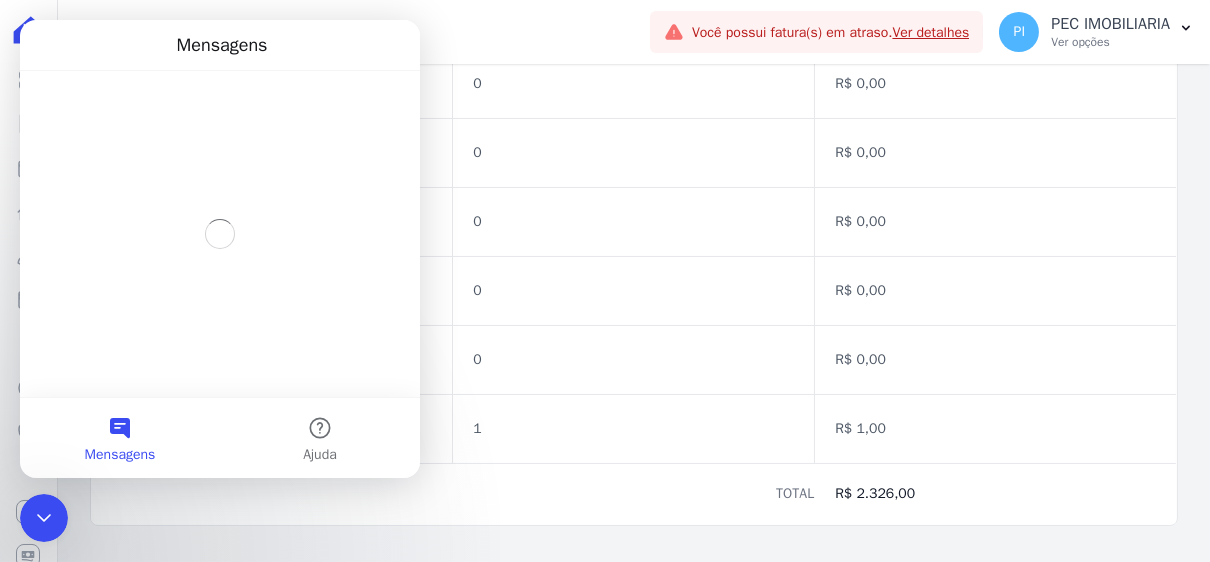 scroll, scrollTop: 0, scrollLeft: 0, axis: both 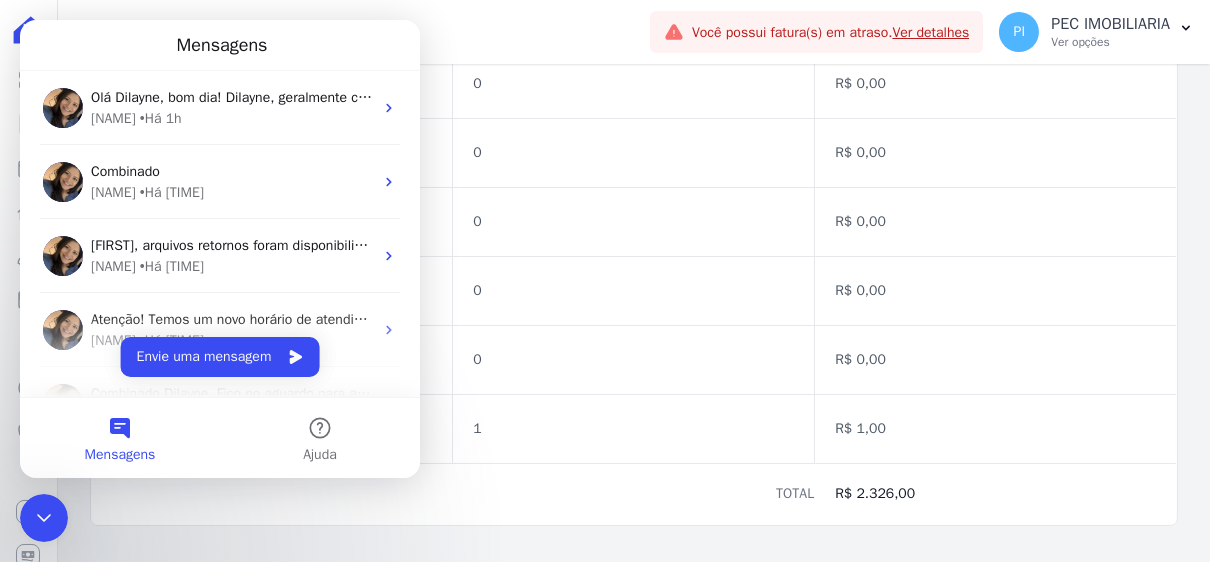 click on "Mensagens" at bounding box center (120, 455) 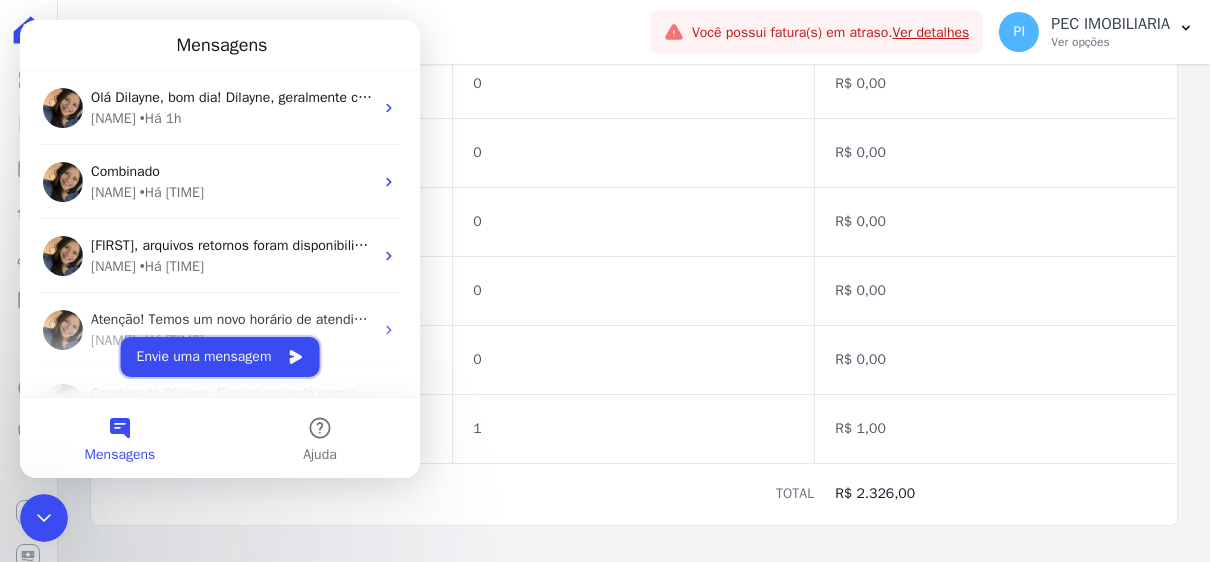 click on "Envie uma mensagem" at bounding box center (220, 357) 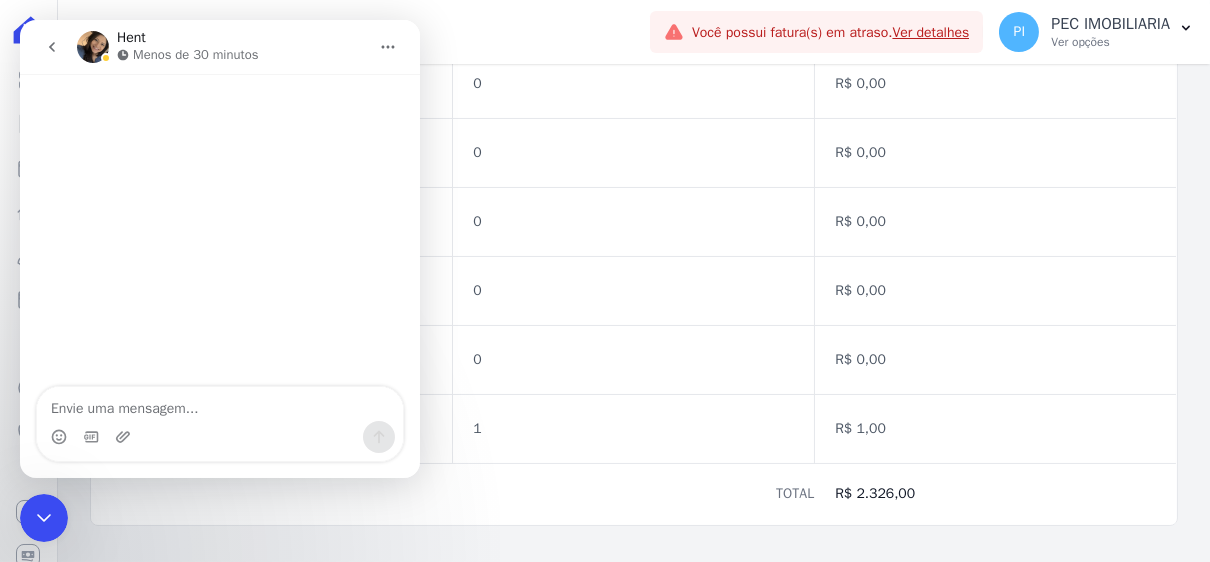 click at bounding box center [220, 404] 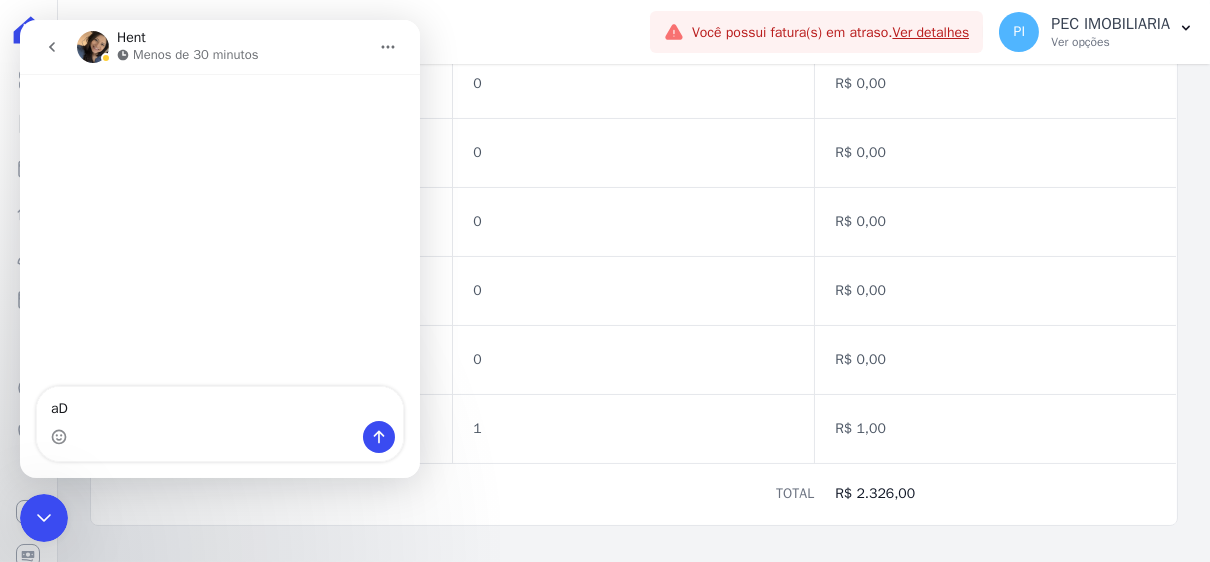 type on "a" 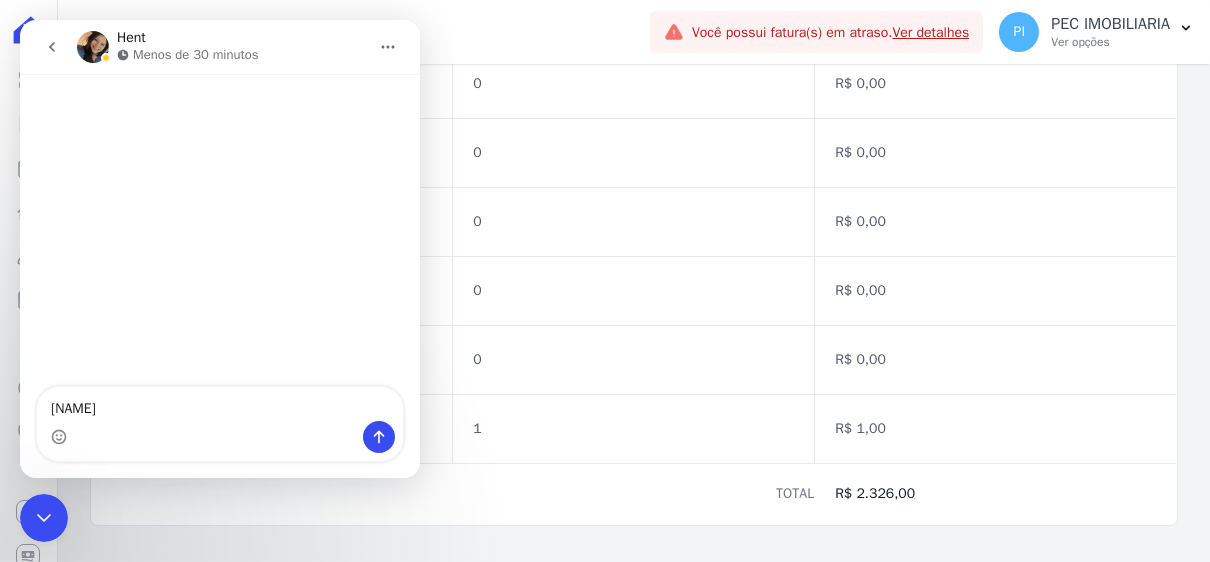 type on "[NAME]" 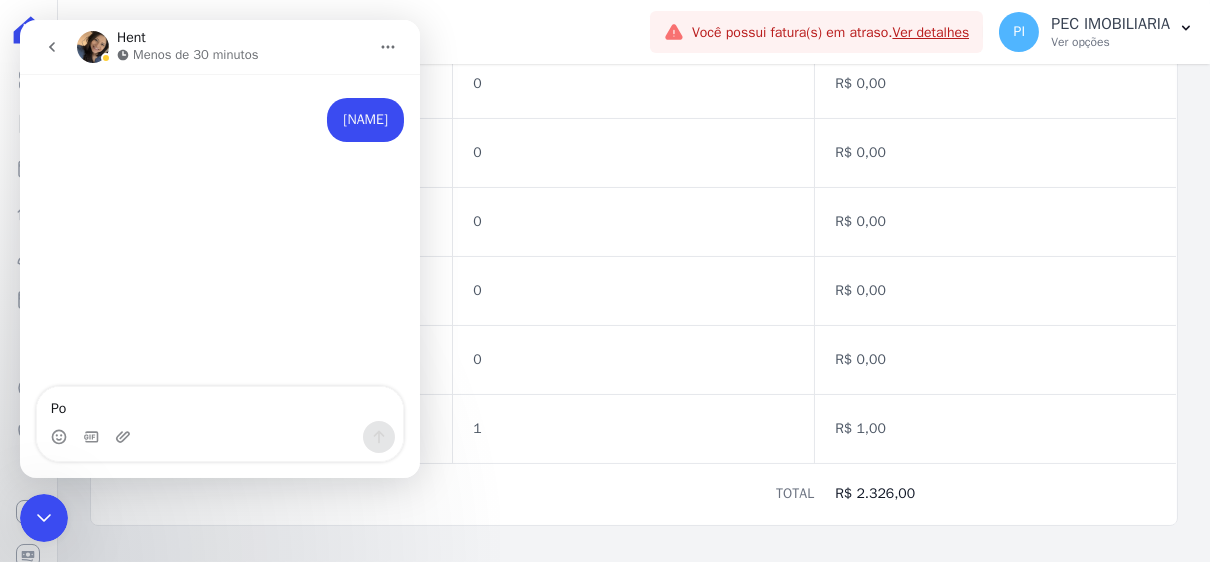 type on "Por" 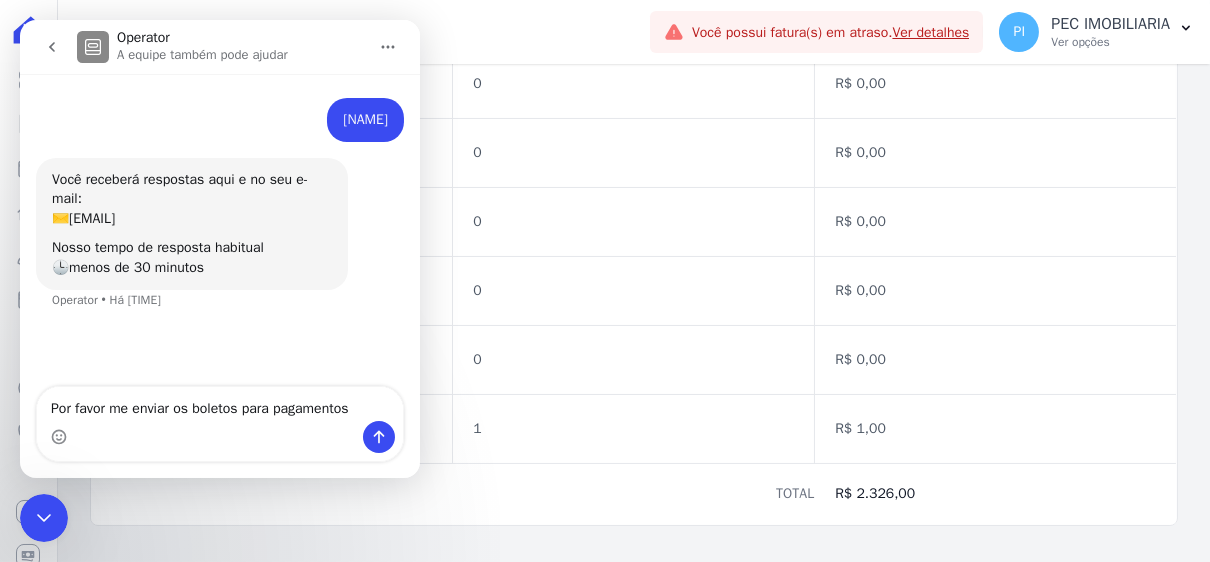 click on "Por favor me enviar os boletos para pagamentos" at bounding box center [220, 404] 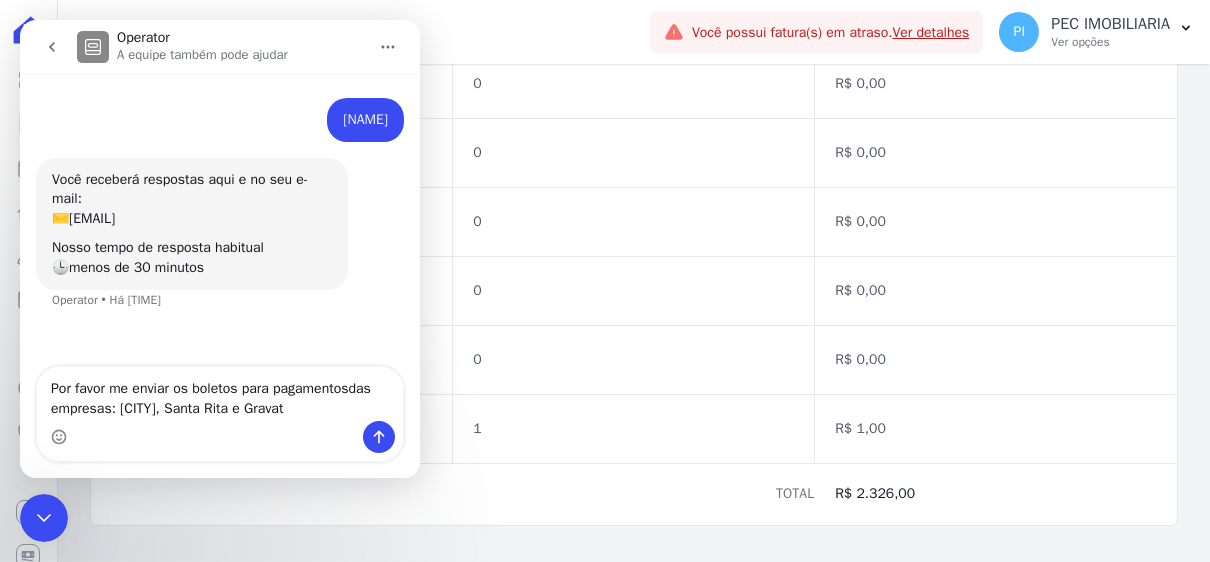 type on "Por favor me enviar os boletos para pagamentosdas empresas: [CITY], Santa Rita e Gravatá" 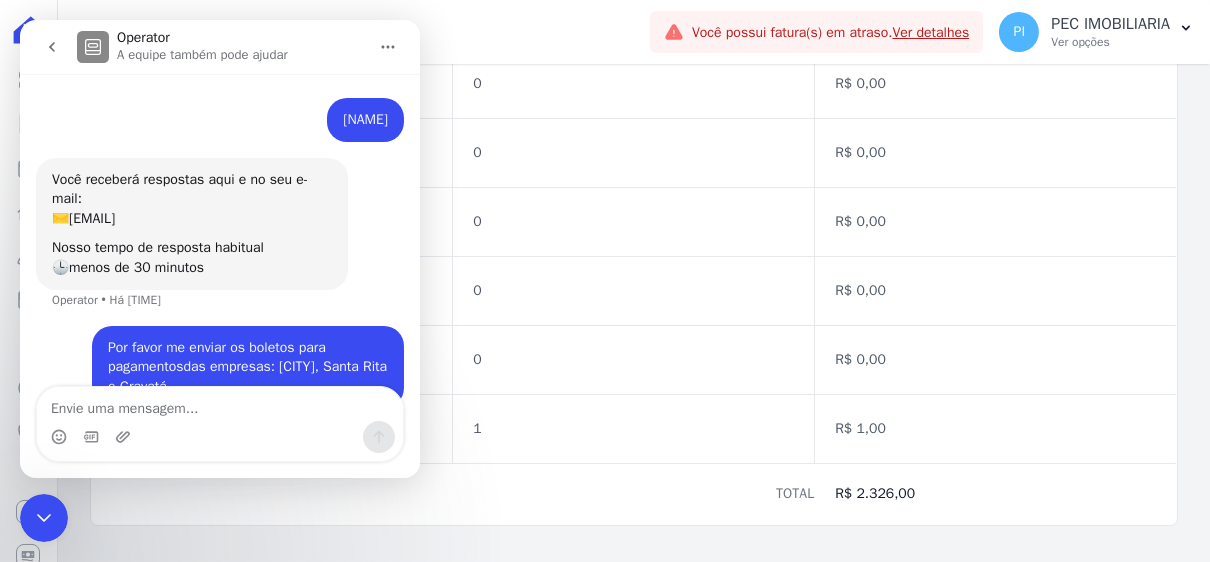 scroll, scrollTop: 41, scrollLeft: 0, axis: vertical 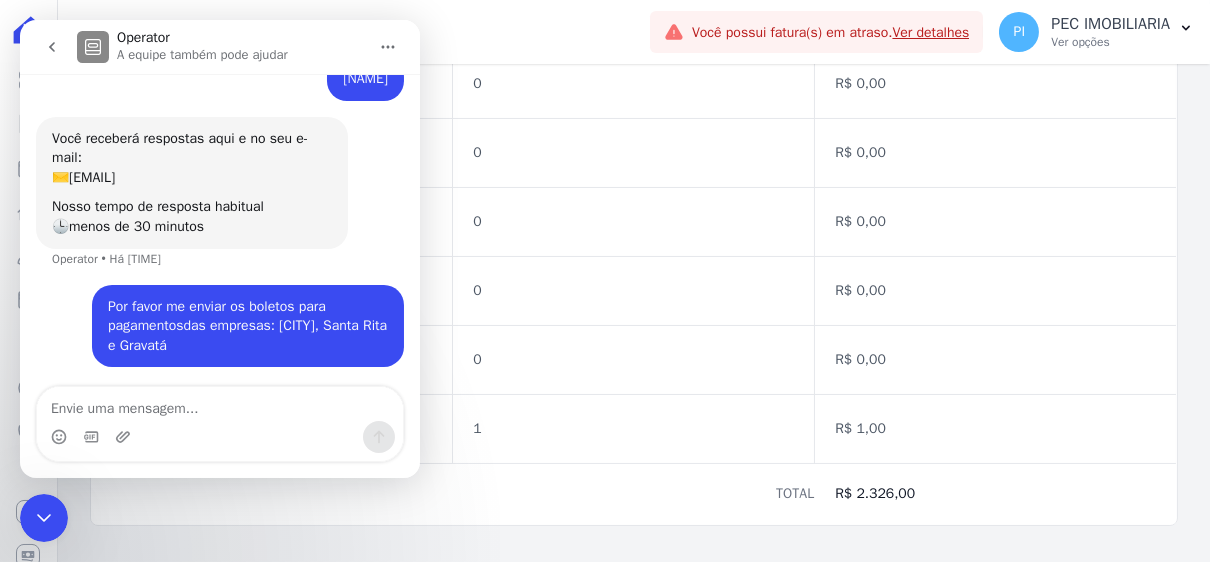 type 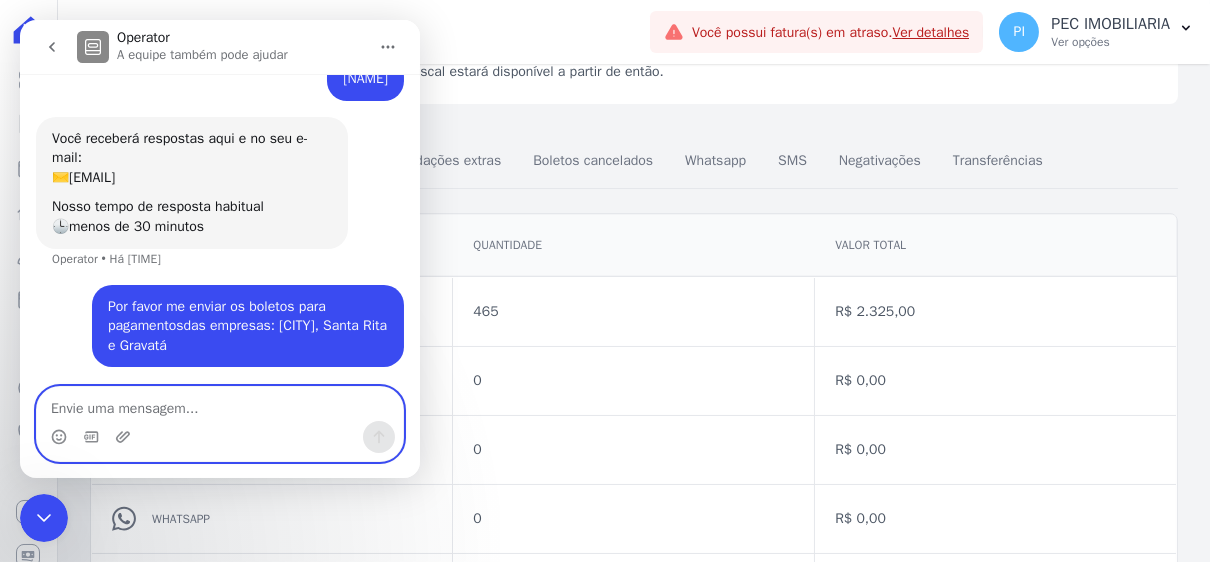 scroll, scrollTop: 146, scrollLeft: 0, axis: vertical 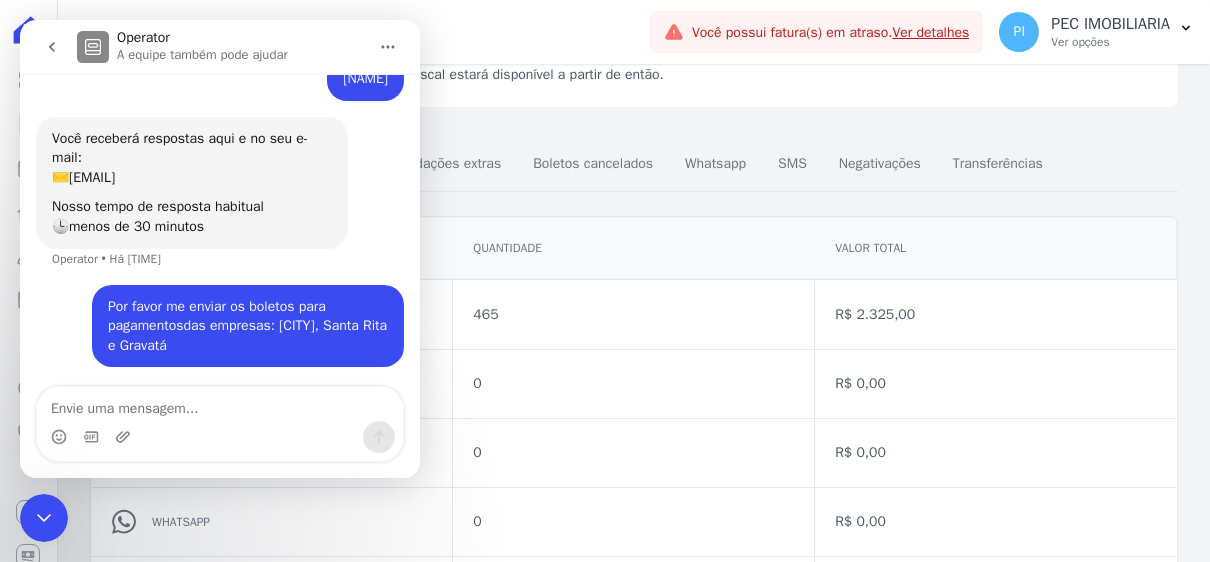 click 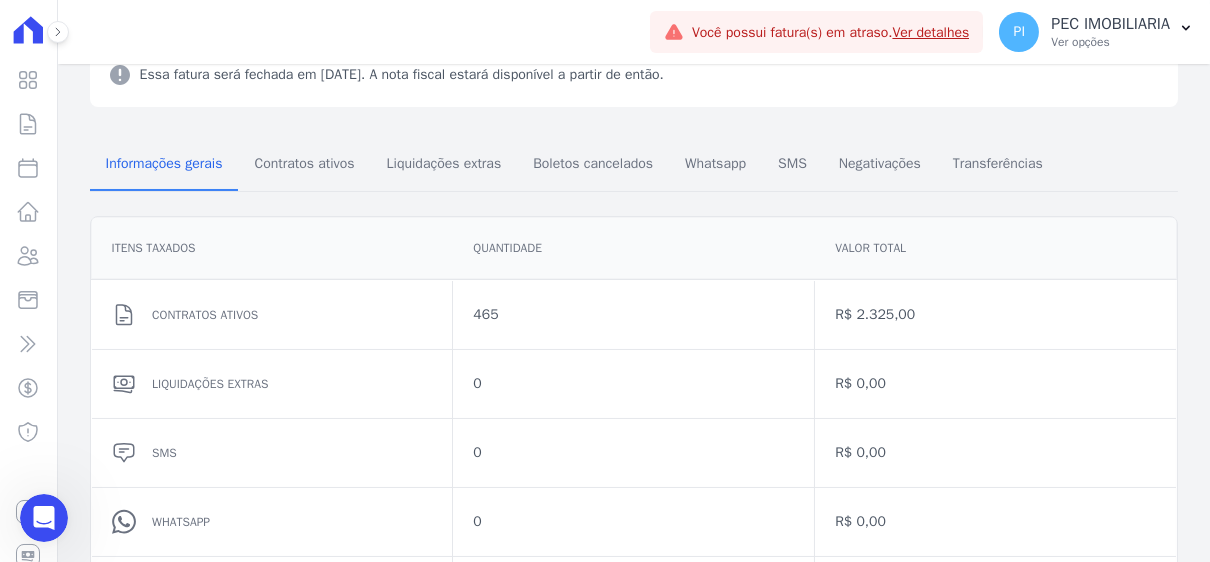 scroll, scrollTop: 0, scrollLeft: 0, axis: both 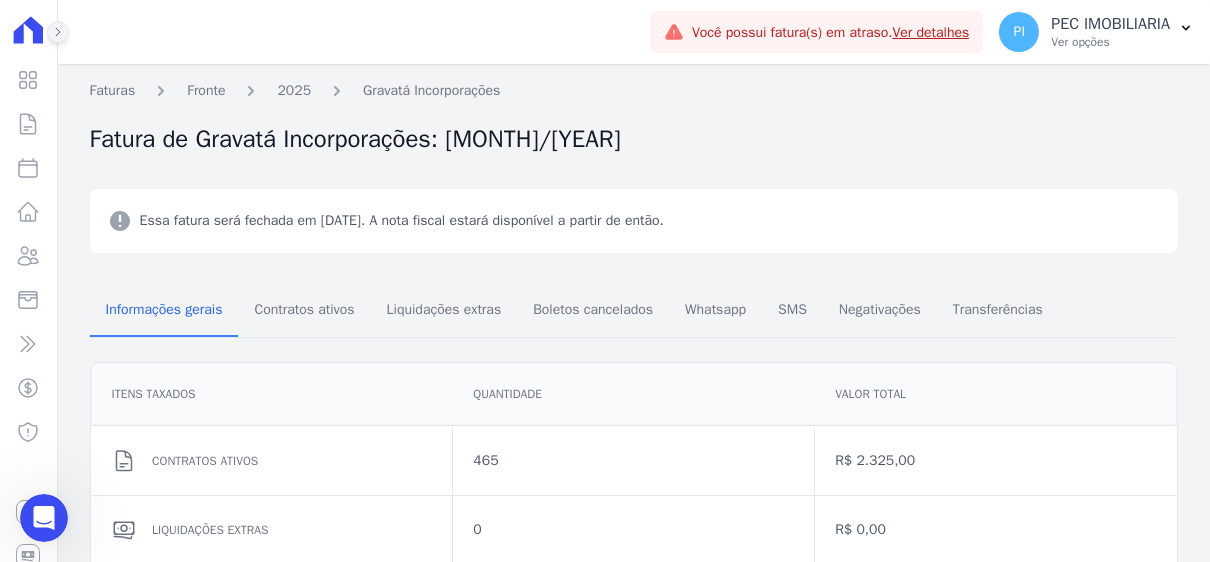 click 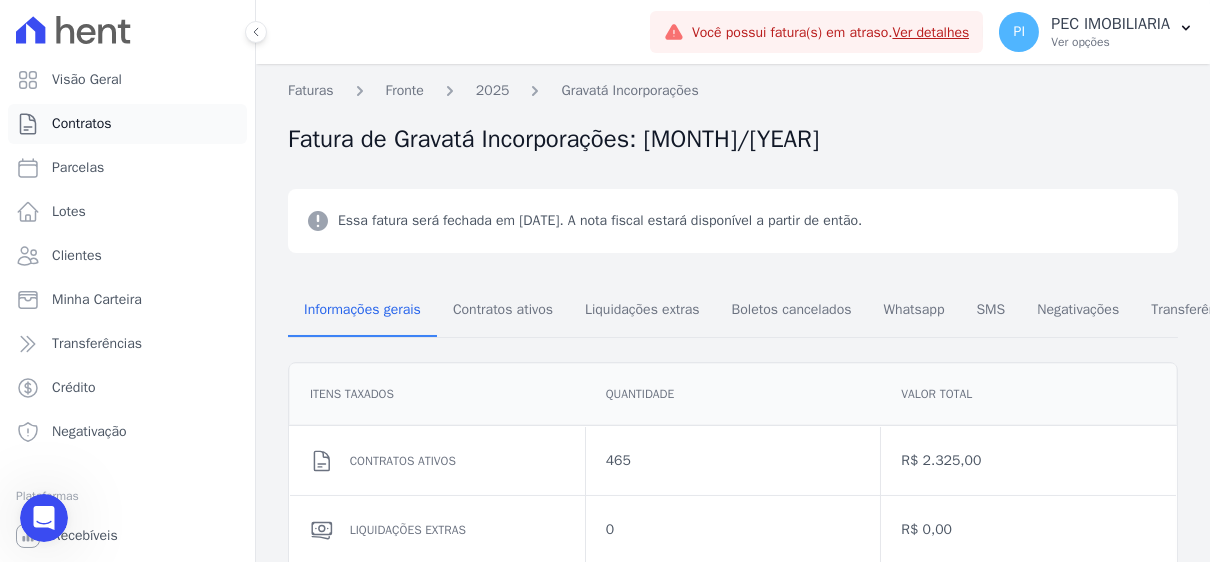 click on "Contratos" at bounding box center [127, 124] 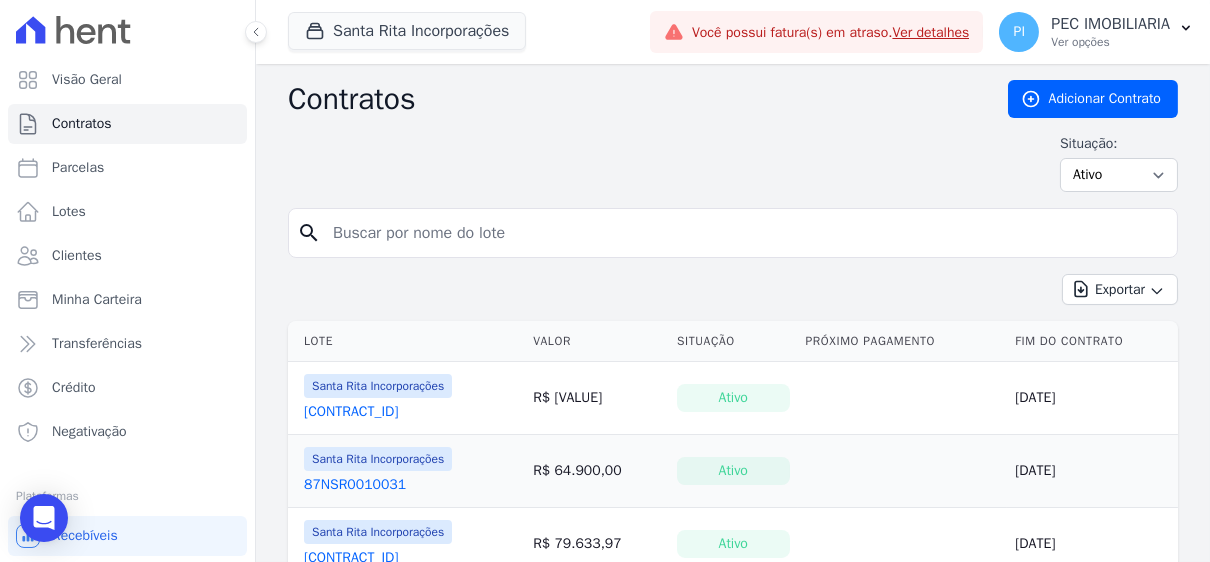 click on "Situação:
Ativo
Todos
Pausado
Distratado
Rascunho
Expirado
Encerrado" at bounding box center [733, 163] 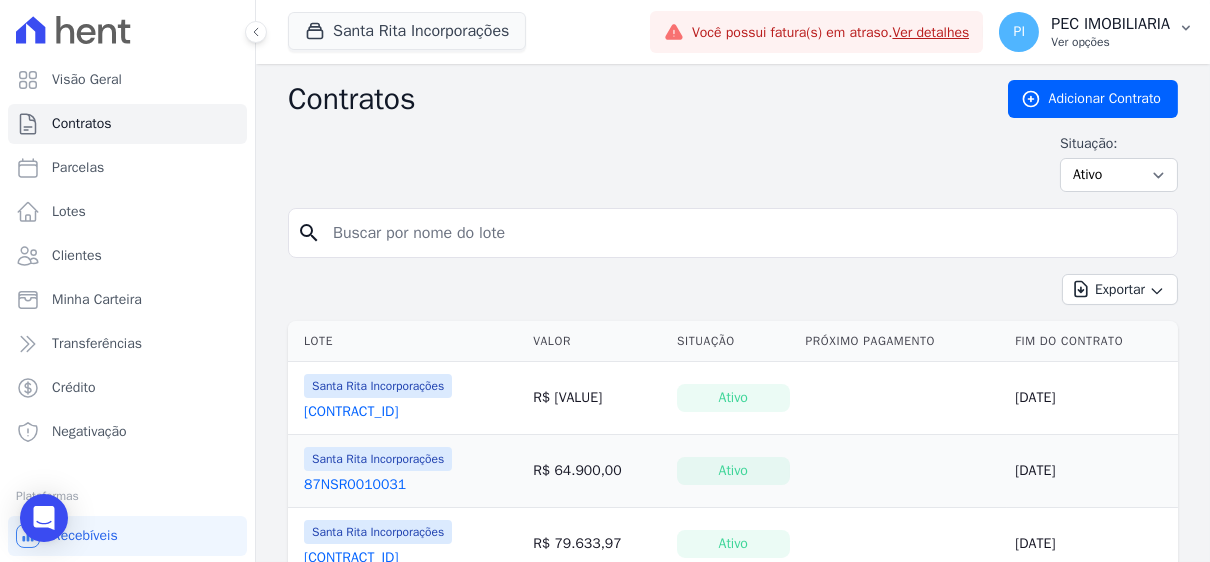 click on "Ver opções" at bounding box center (1110, 42) 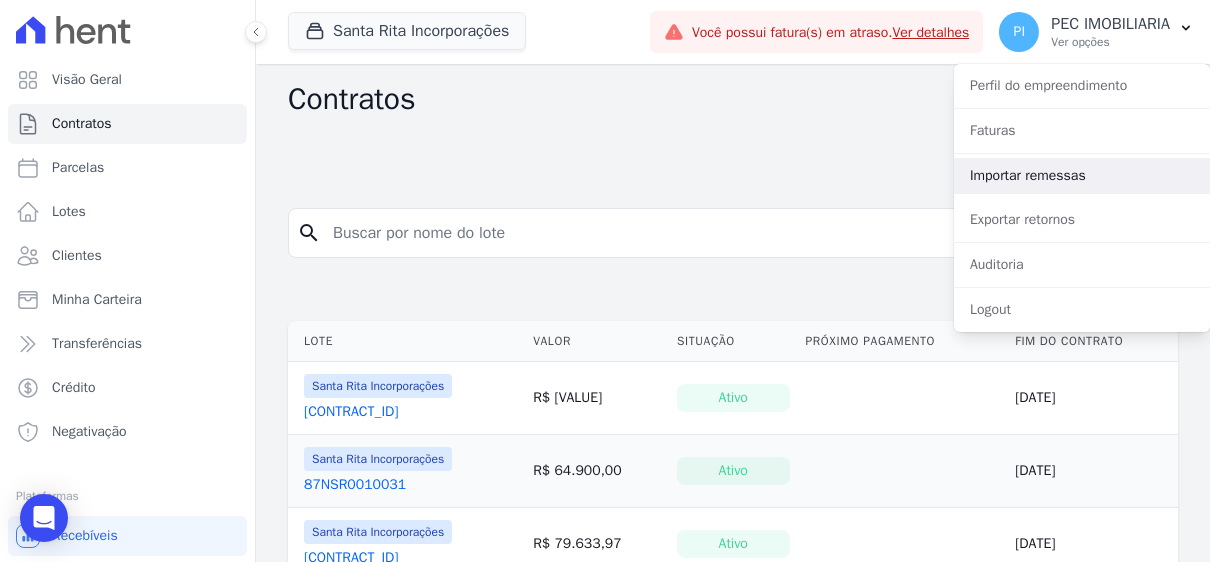 click on "Importar remessas" at bounding box center (1082, 176) 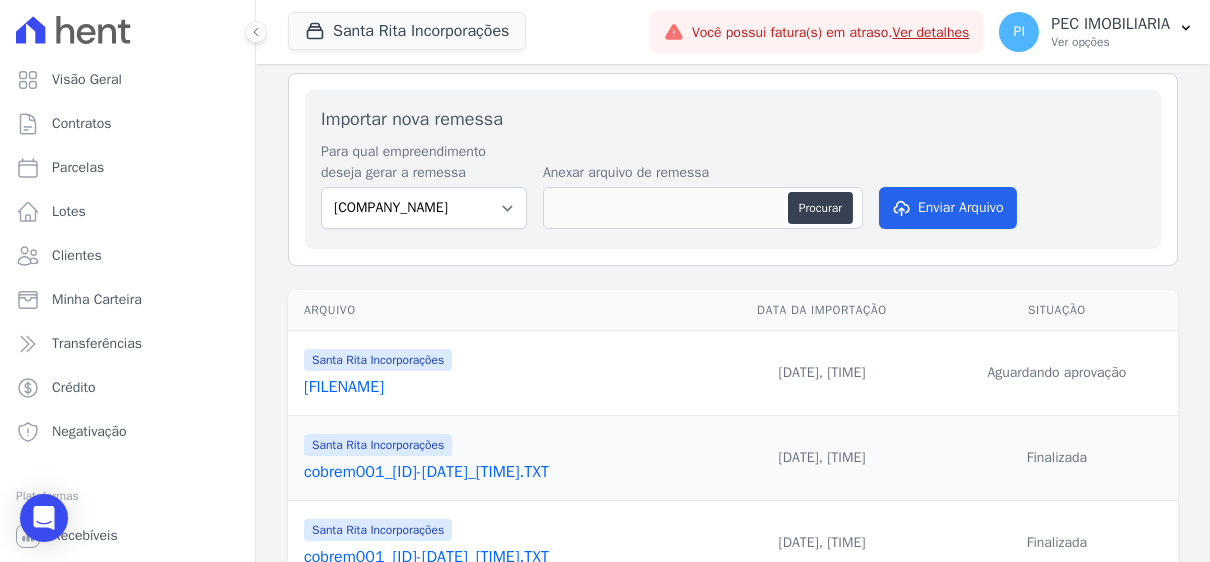 scroll, scrollTop: 100, scrollLeft: 0, axis: vertical 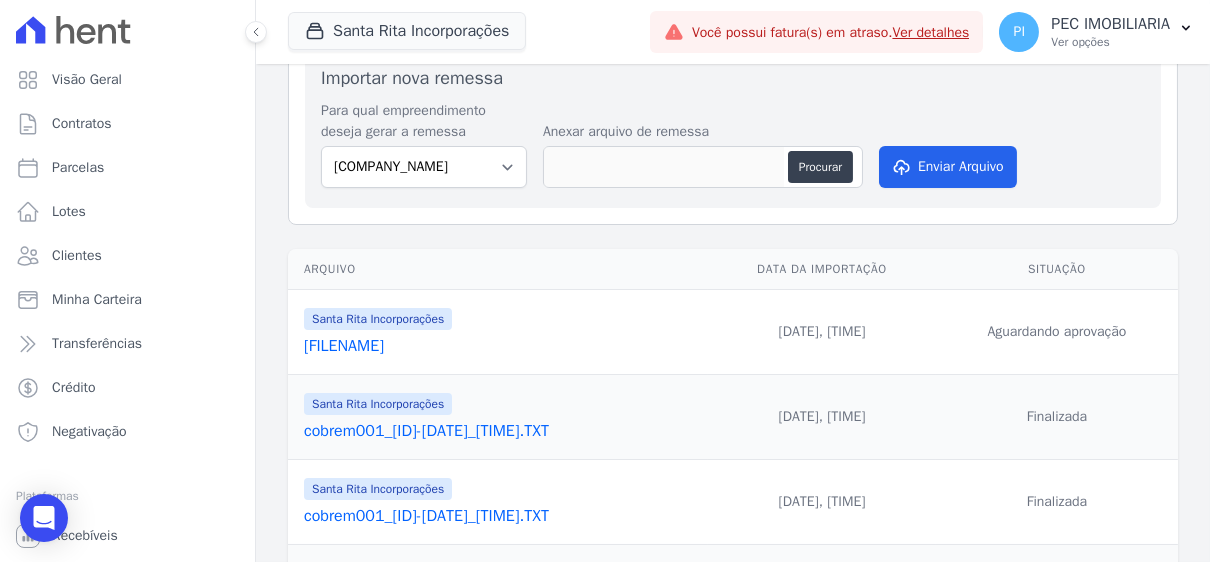 click on "[FILENAME]" at bounding box center [502, 346] 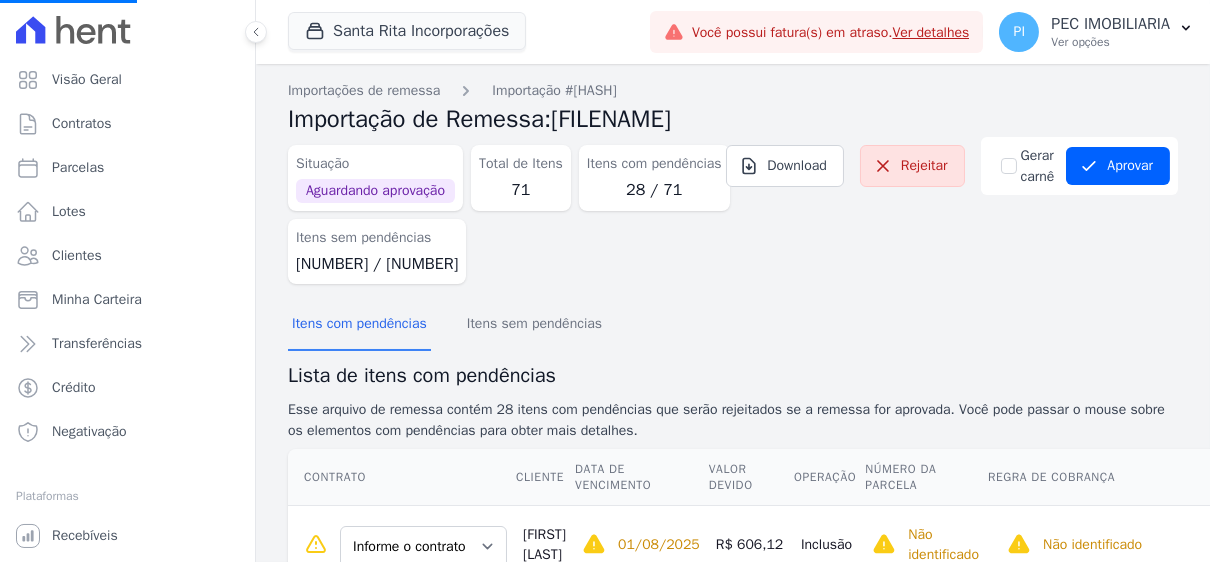 scroll, scrollTop: 299, scrollLeft: 0, axis: vertical 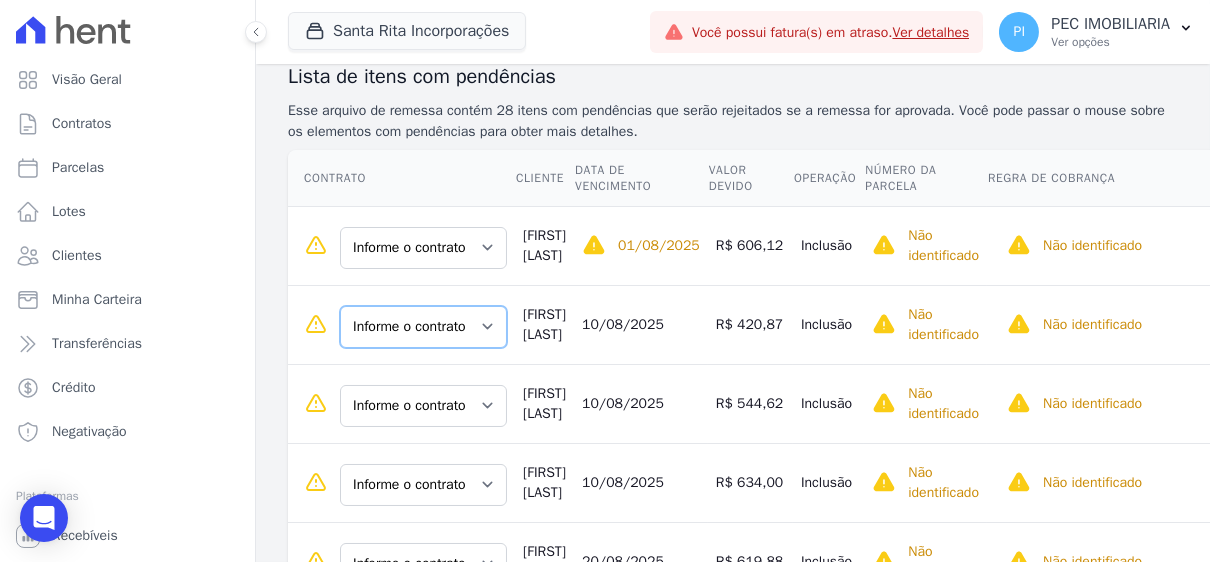 click on "Informe o contrato [CONTRACT_ID]
[CONTRACT_ID]
[CONTRACT_ID]" at bounding box center [423, 327] 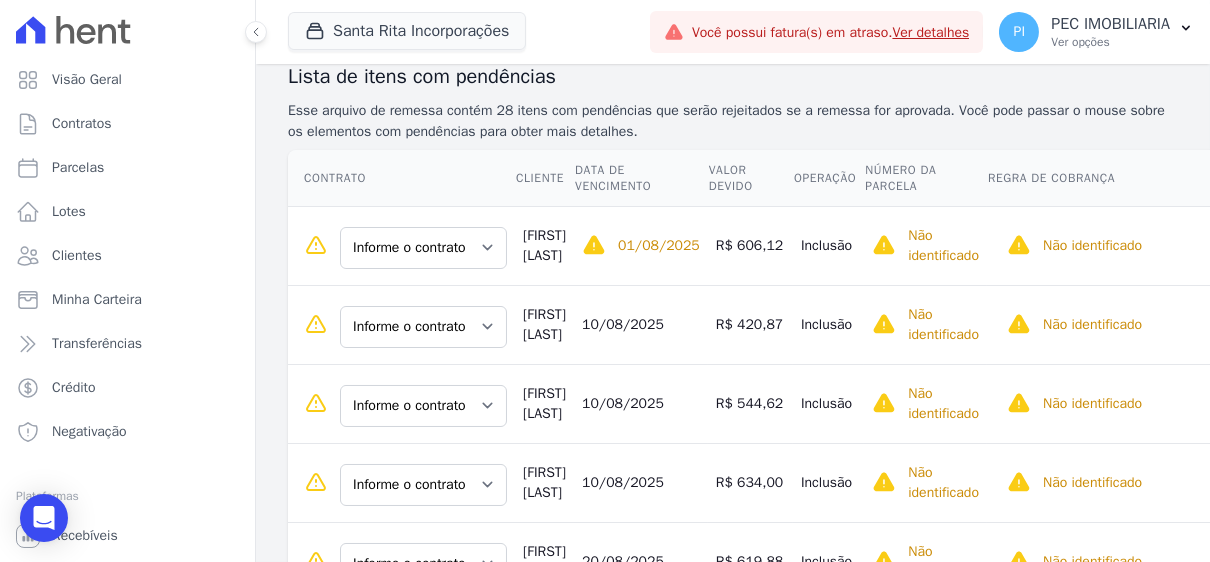 click on "10/08/2025" at bounding box center (641, 324) 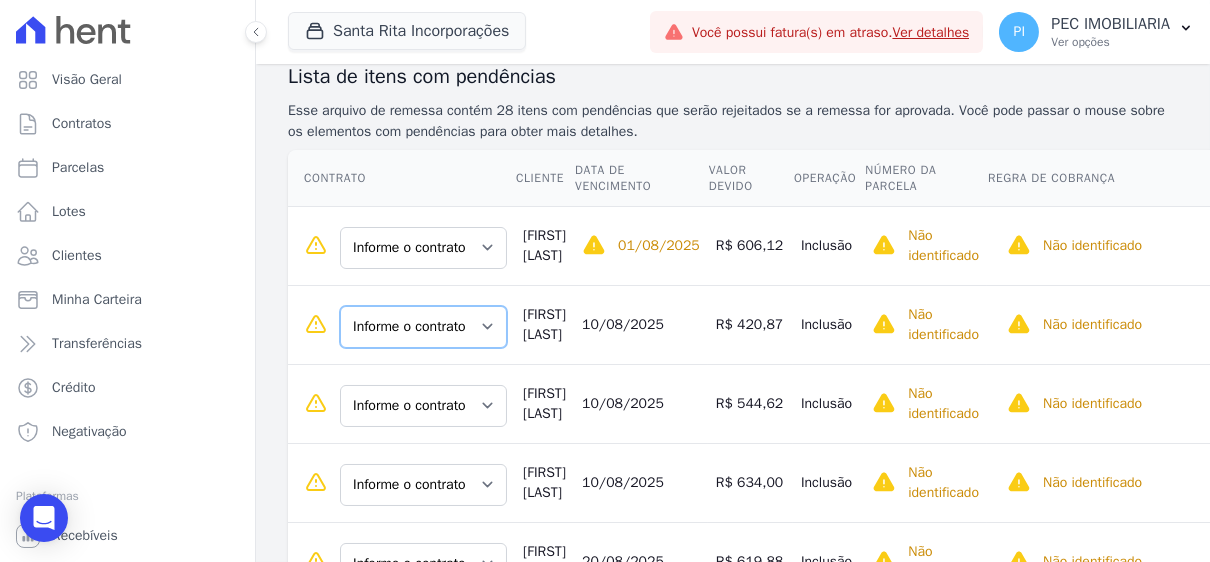 click on "Informe o contrato [CONTRACT_ID]
[CONTRACT_ID]
[CONTRACT_ID]" at bounding box center (423, 327) 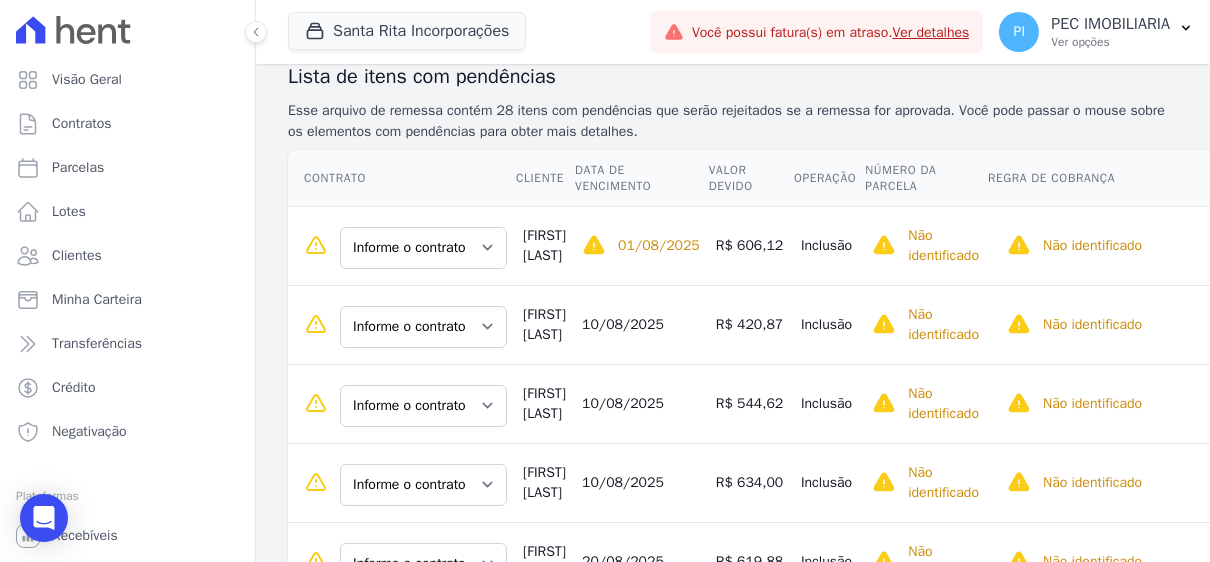 scroll, scrollTop: 722, scrollLeft: 0, axis: vertical 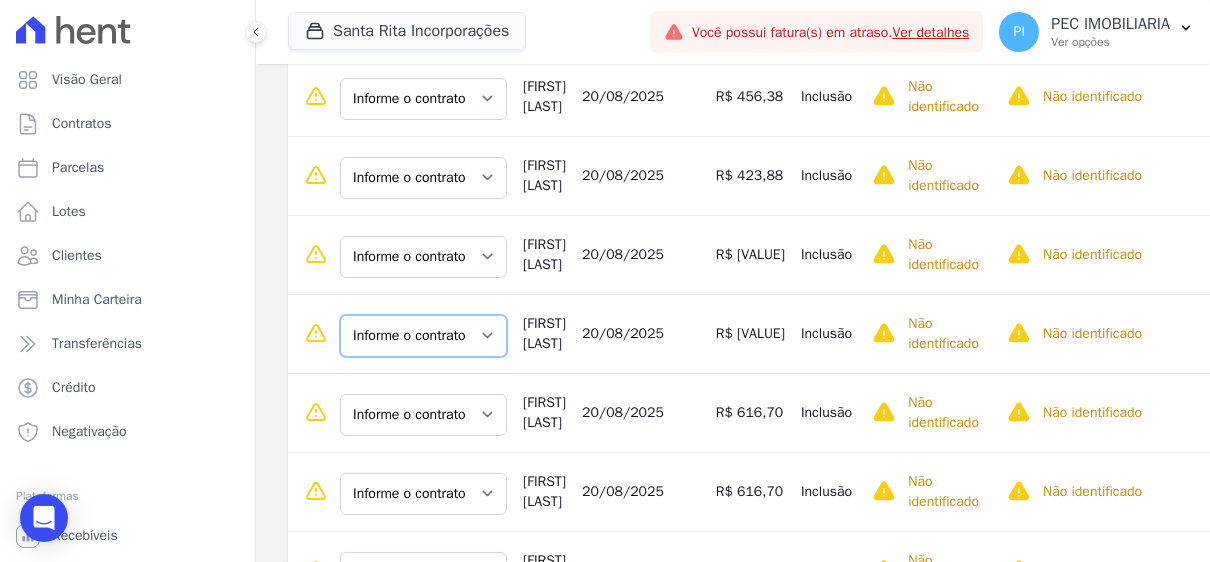 click on "Informe o contrato [CONTRACT_ID]
[CONTRACT_ID]" at bounding box center [423, 336] 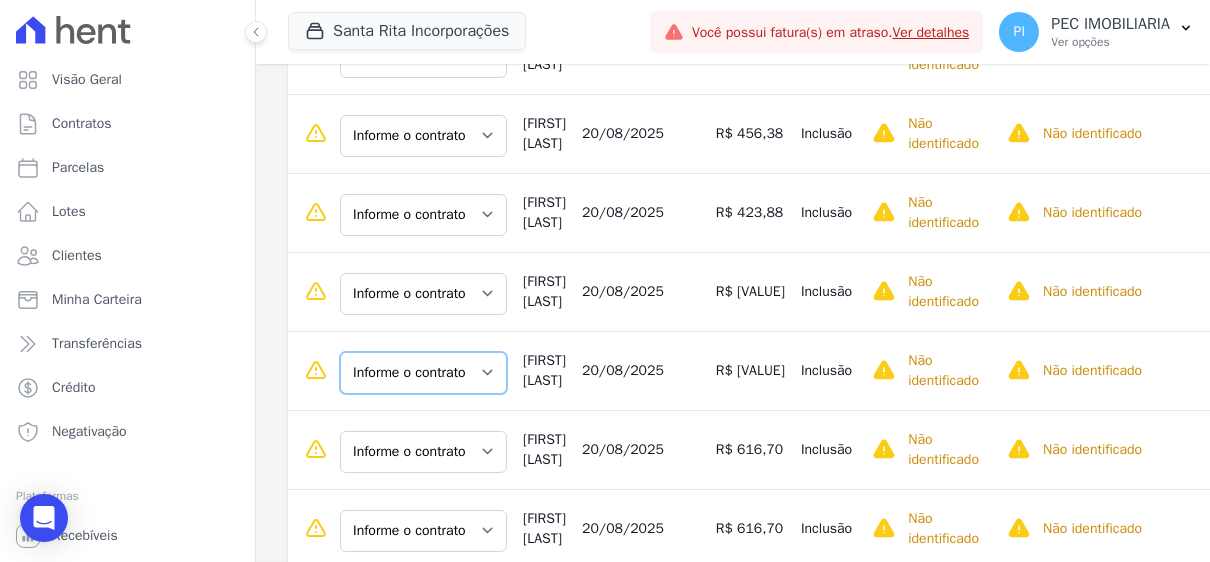 scroll, scrollTop: 854, scrollLeft: 0, axis: vertical 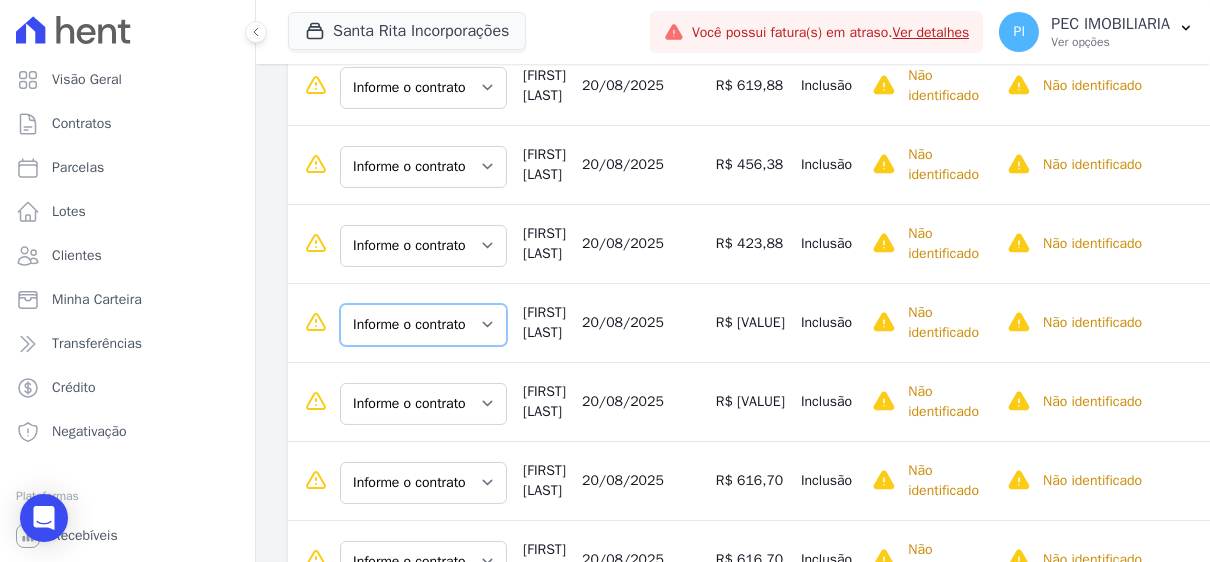 click on "Informe o contrato [CONTRACT_ID]
[CONTRACT_ID]" at bounding box center [423, 325] 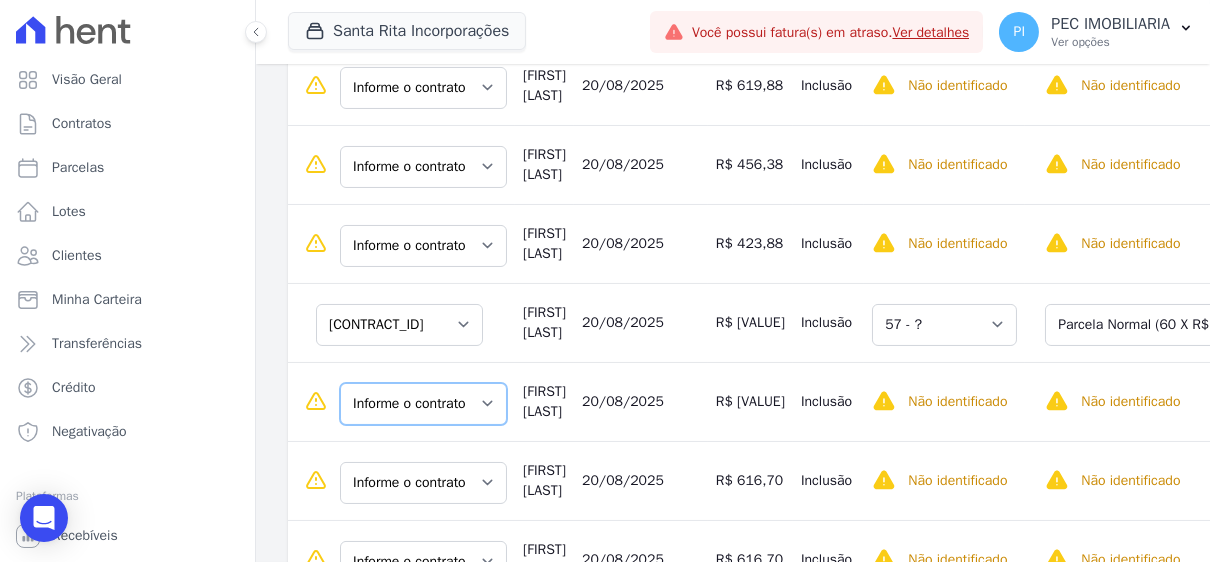 click on "Informe o contrato [CONTRACT_ID]
[CONTRACT_ID]" at bounding box center (423, 404) 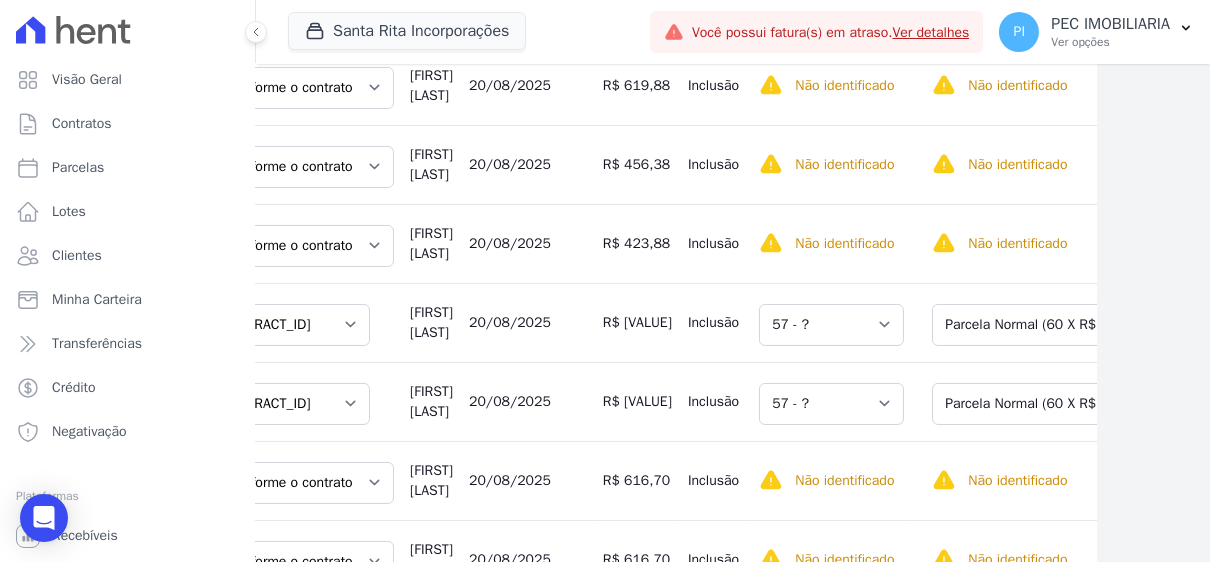 scroll, scrollTop: 854, scrollLeft: 76, axis: both 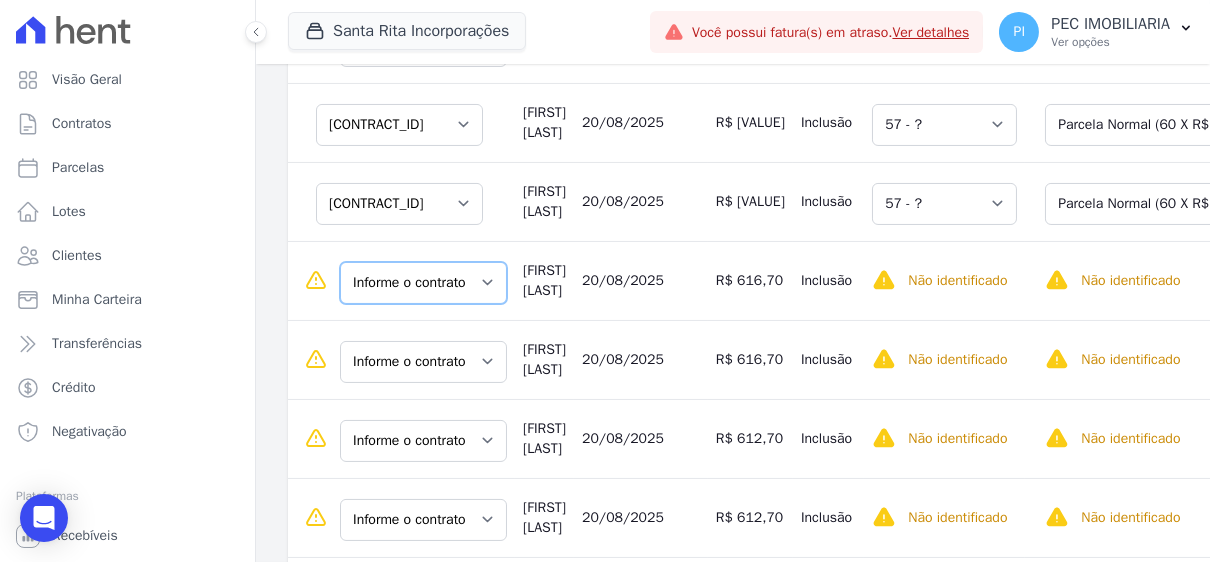 click on "Informe o contrato [CONTRACT_ID]
[CONTRACT_ID]" at bounding box center [423, 283] 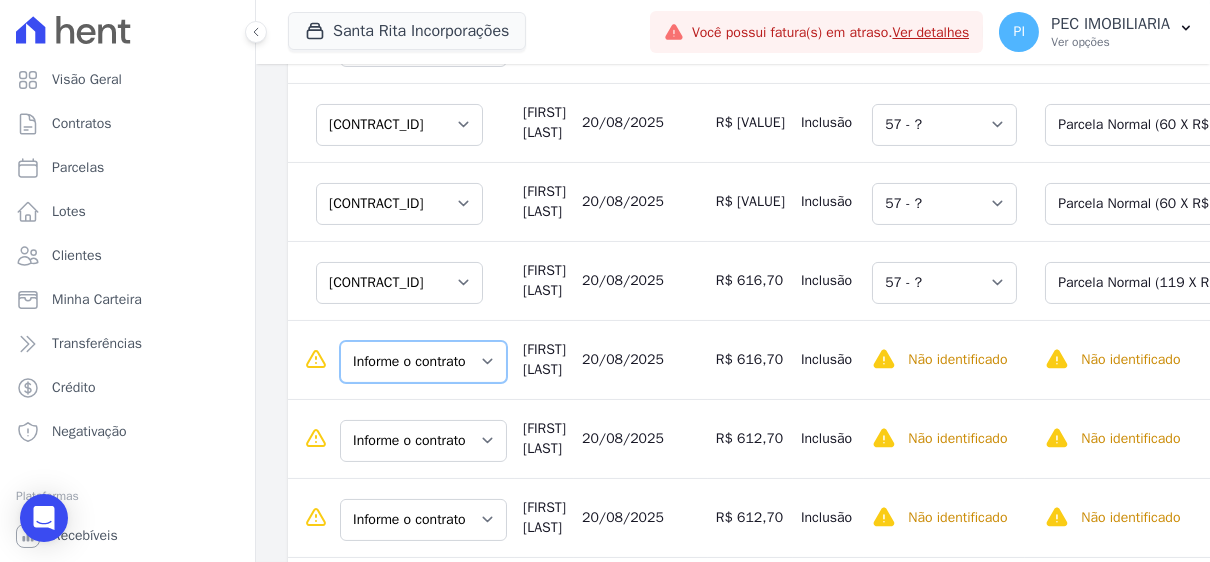 click on "Informe o contrato [CONTRACT_ID]
[CONTRACT_ID]" at bounding box center [423, 362] 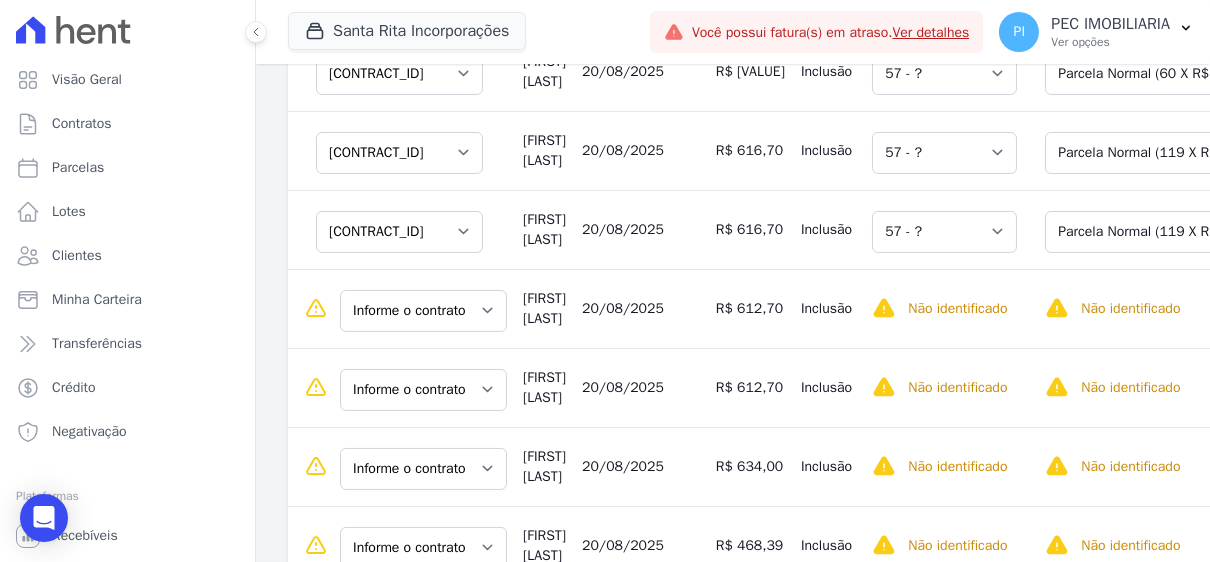 scroll, scrollTop: 1154, scrollLeft: 0, axis: vertical 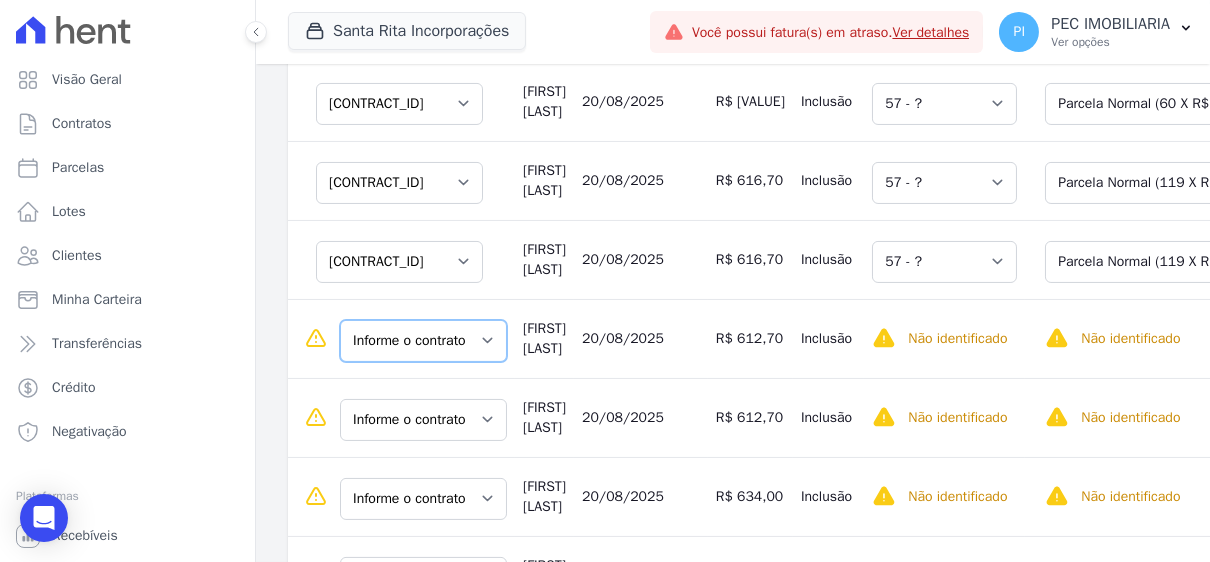 click on "Informe o contrato [CONTRACT_ID]
[CONTRACT_ID]
[CONTRACT_ID]
[CONTRACT_ID]
[CONTRACT_ID]
[CONTRACT_ID]" at bounding box center (423, 341) 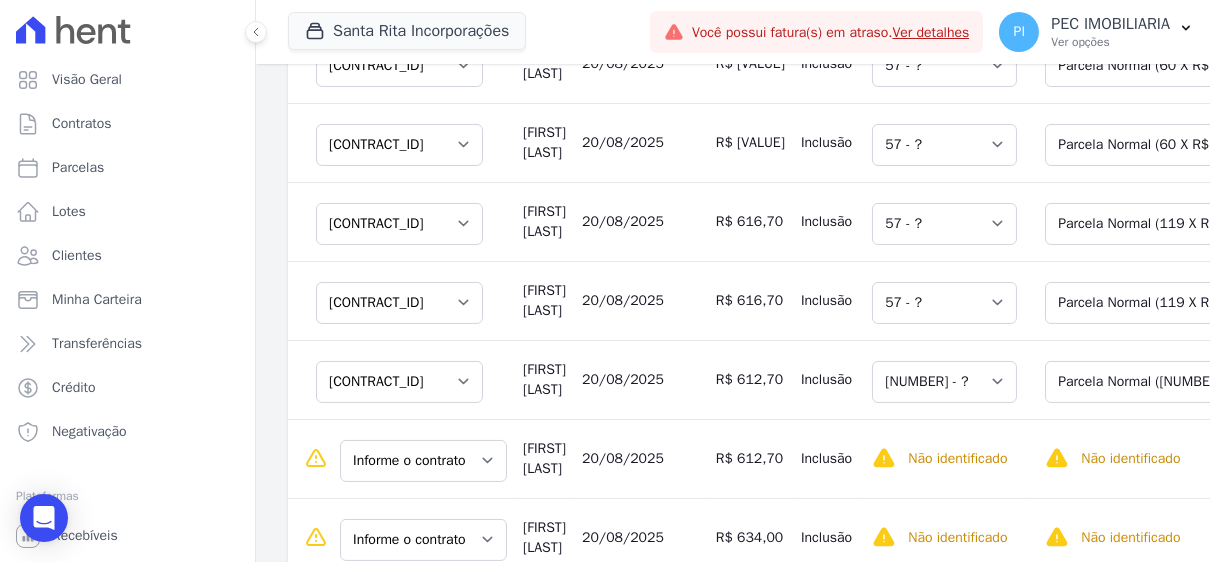 scroll, scrollTop: 1154, scrollLeft: 0, axis: vertical 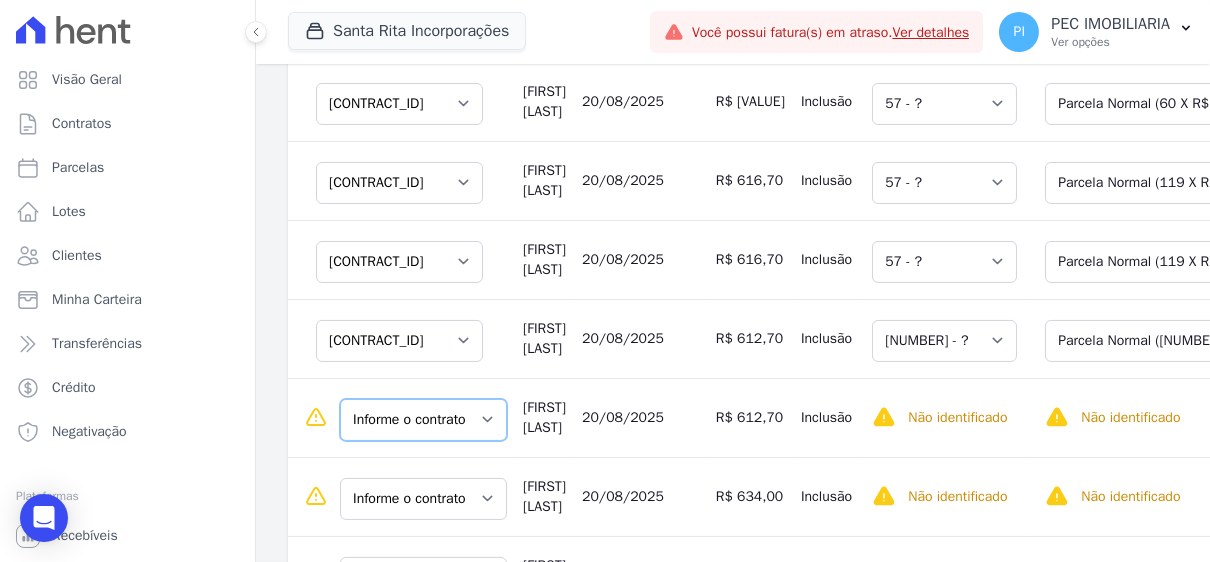 click on "Informe o contrato [CONTRACT_ID]
[CONTRACT_ID]
[CONTRACT_ID]
[CONTRACT_ID]
[CONTRACT_ID]
[CONTRACT_ID]" at bounding box center [423, 420] 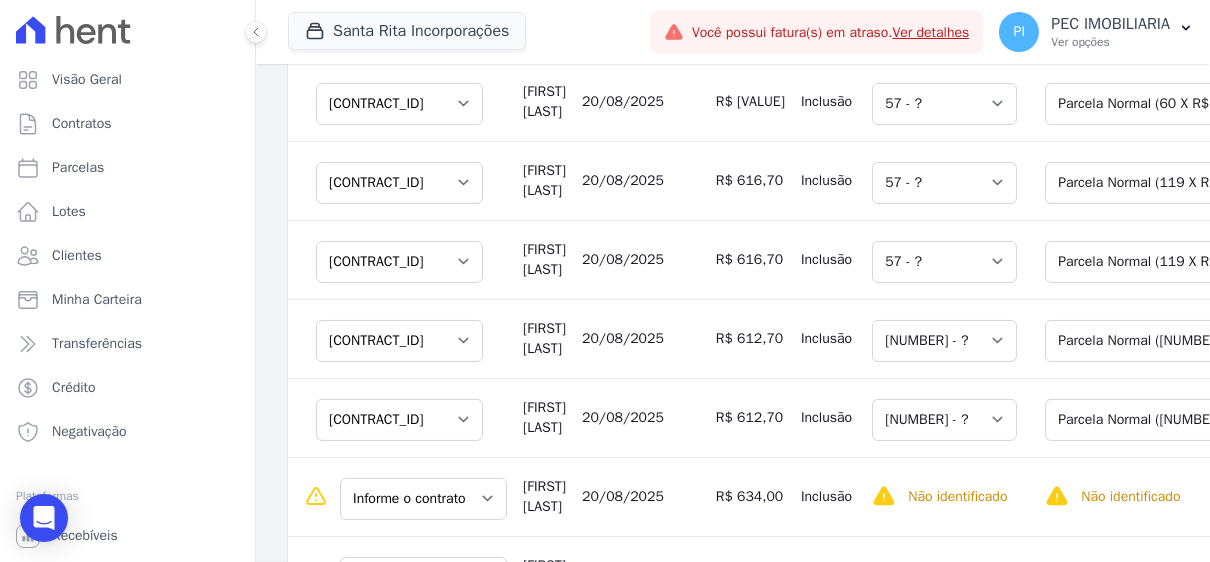 scroll, scrollTop: 1354, scrollLeft: 0, axis: vertical 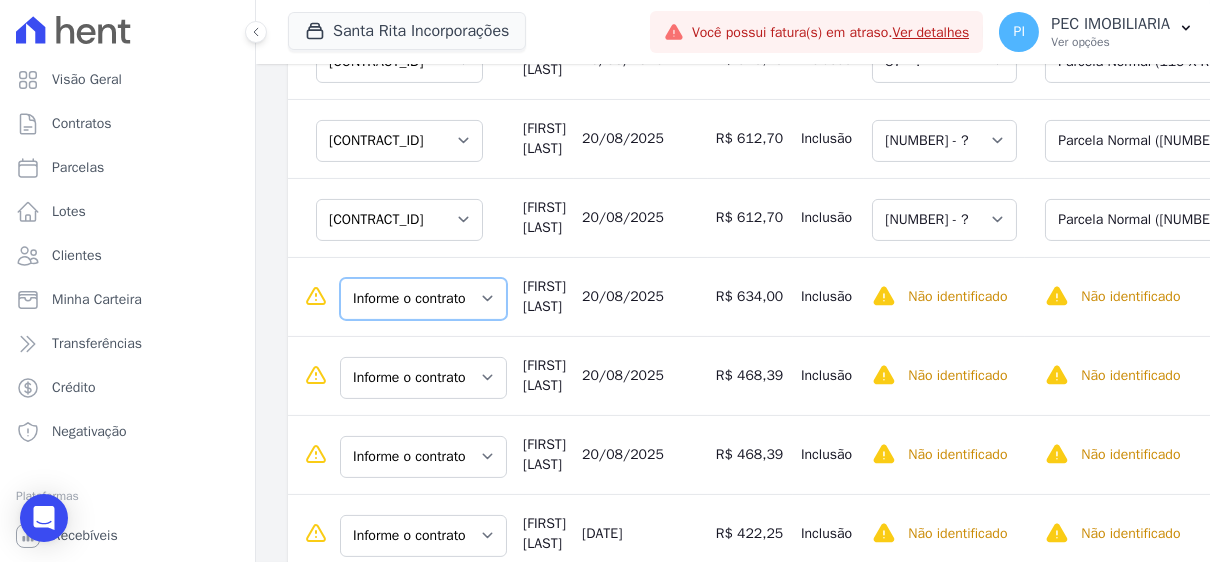 click on "Informe o contrato [CONTRACT_ID]
[CONTRACT_ID]
[CONTRACT_ID]
[CONTRACT_ID]
[CONTRACT_ID]
[CONTRACT_ID]" at bounding box center [423, 299] 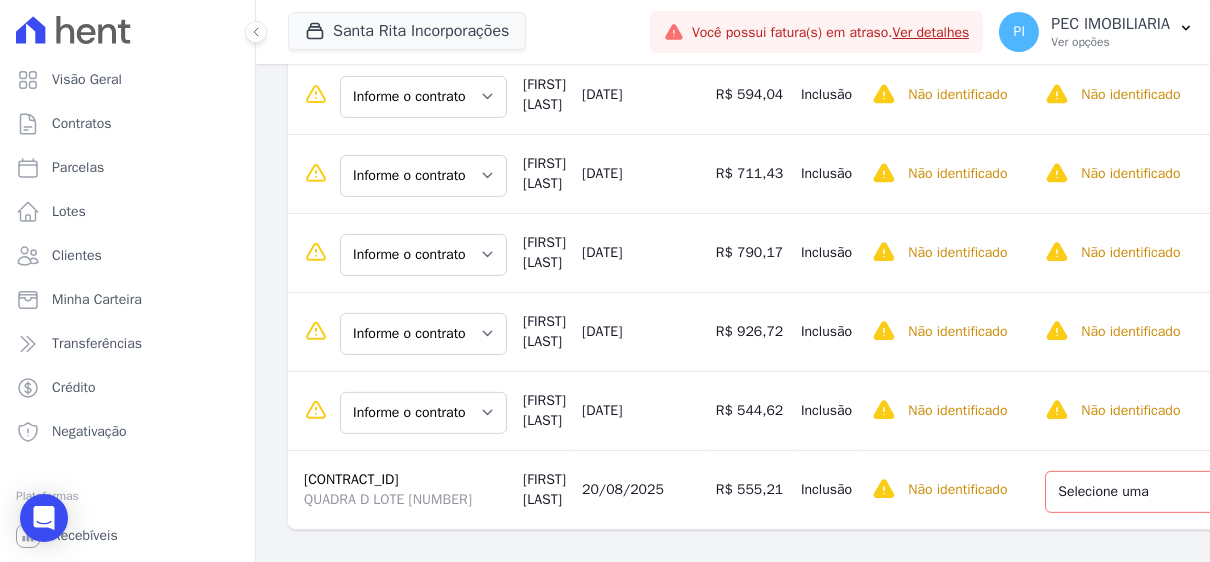 scroll, scrollTop: 2273, scrollLeft: 0, axis: vertical 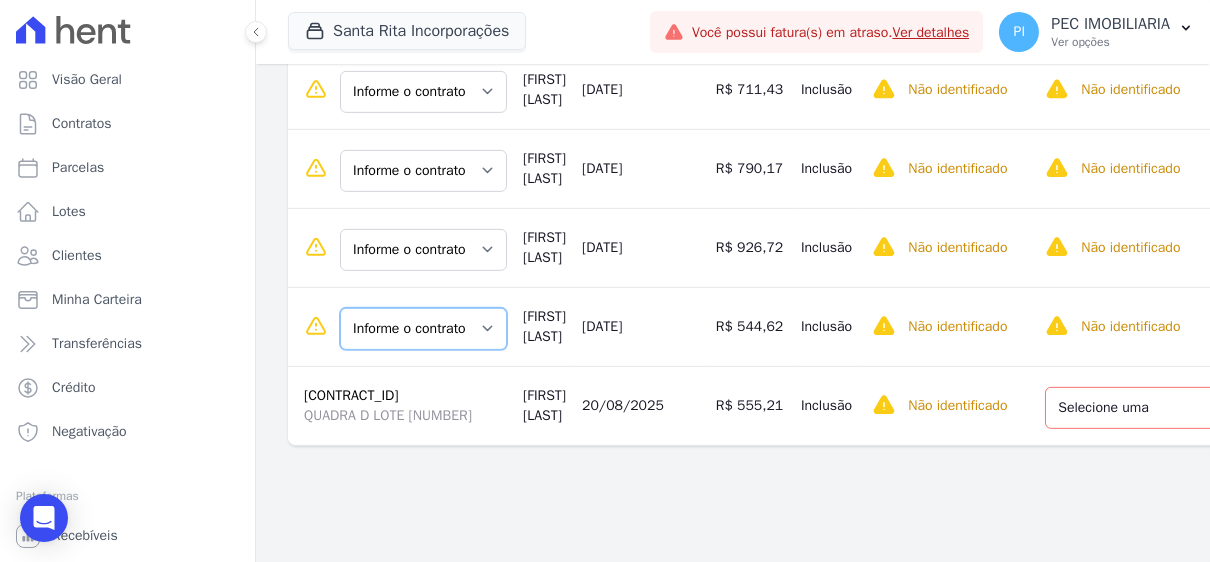 click on "Informe o contrato [CONTRACT_ID]
[CONTRACT_ID]
[CONTRACT_ID]
[CONTRACT_ID]
[CONTRACT_ID]
[CONTRACT_ID]" at bounding box center (423, 329) 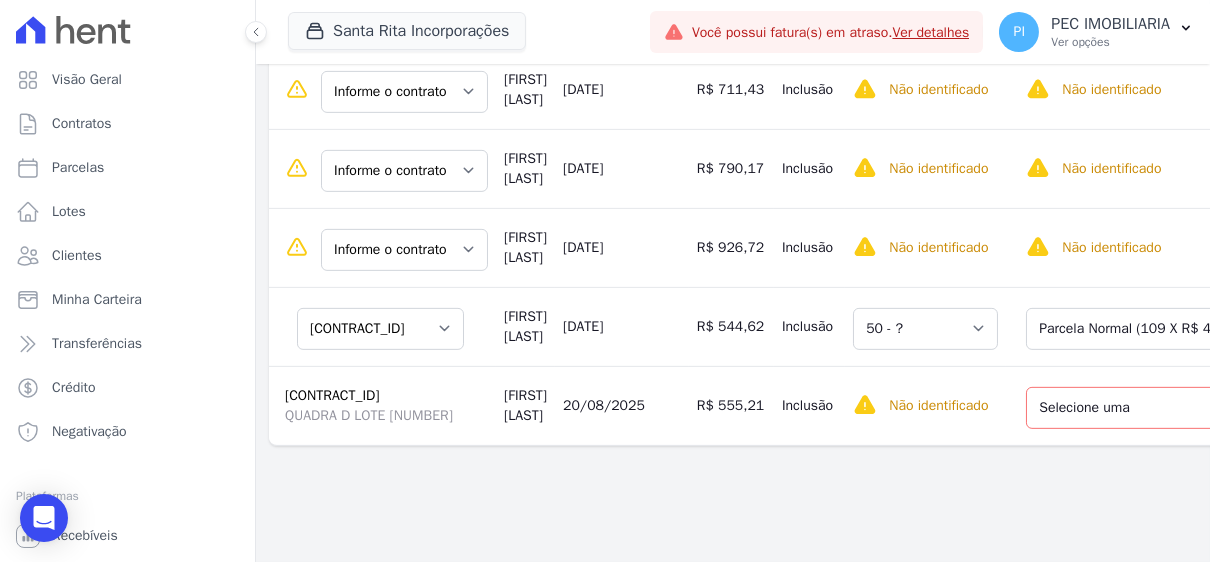 scroll, scrollTop: 0, scrollLeft: 111, axis: horizontal 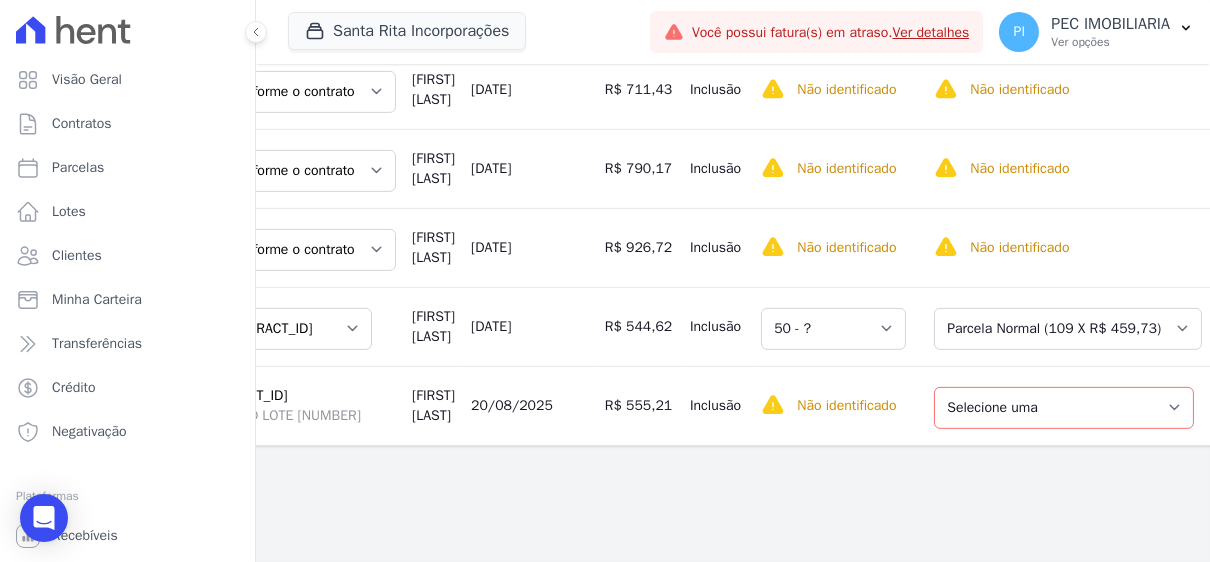click on "Selecione uma
Nova Parcela Avulsa
Parcela Avulsa Existente
Parcela Normal ([NUMBER] X R$ [VALUE])" at bounding box center (1064, 406) 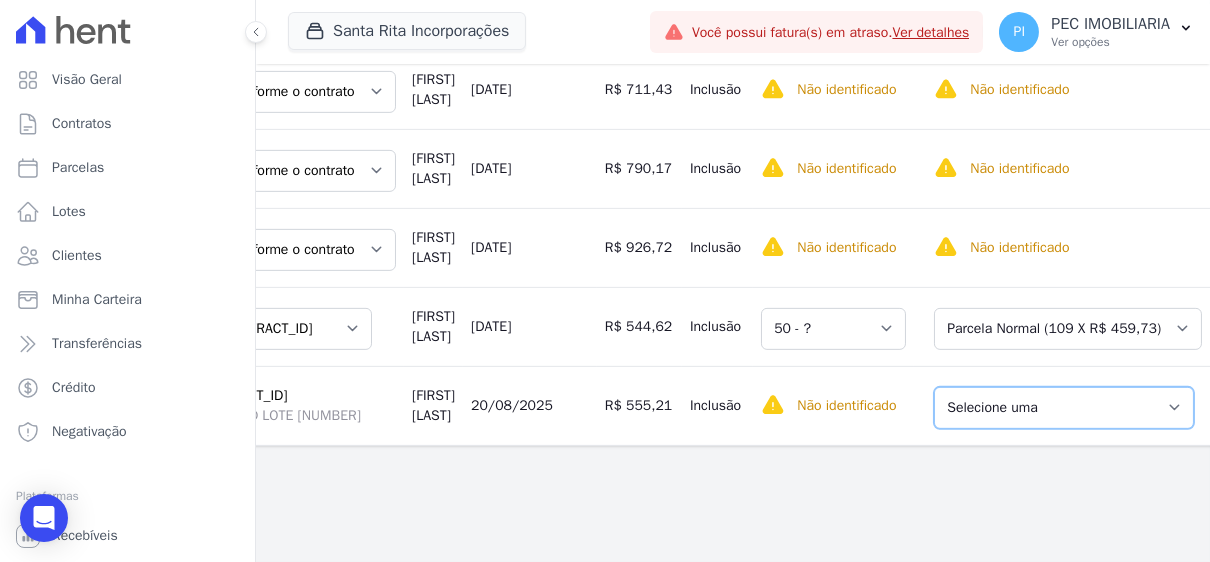 click on "Selecione uma
Nova Parcela Avulsa
Parcela Avulsa Existente
Parcela Normal ([NUMBER] X R$ [VALUE])" at bounding box center [1064, 408] 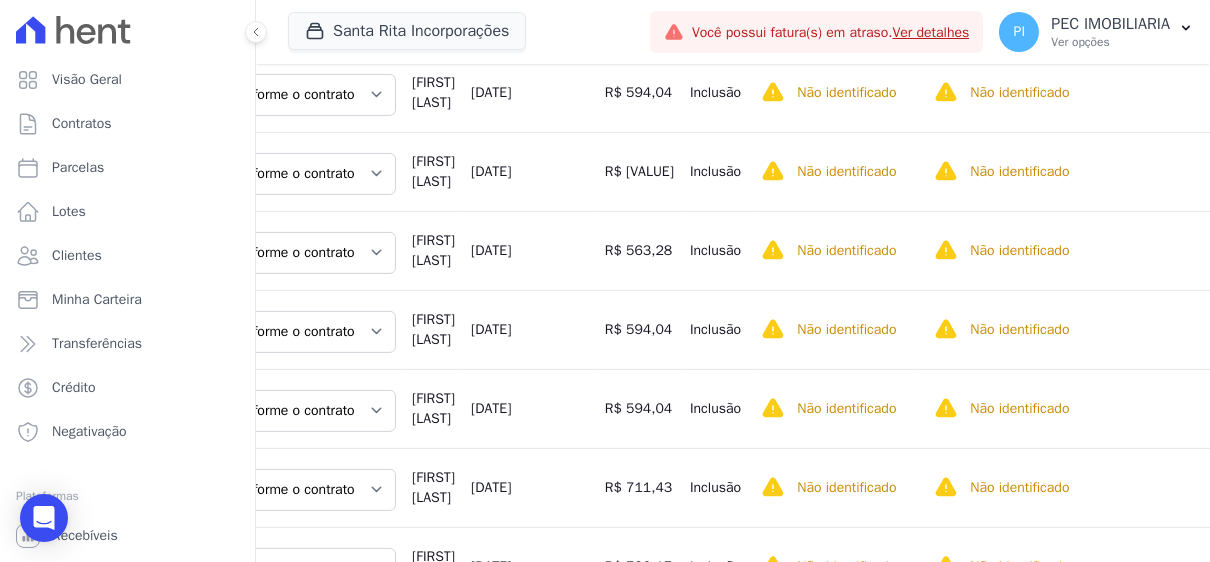 scroll, scrollTop: 2025, scrollLeft: 0, axis: vertical 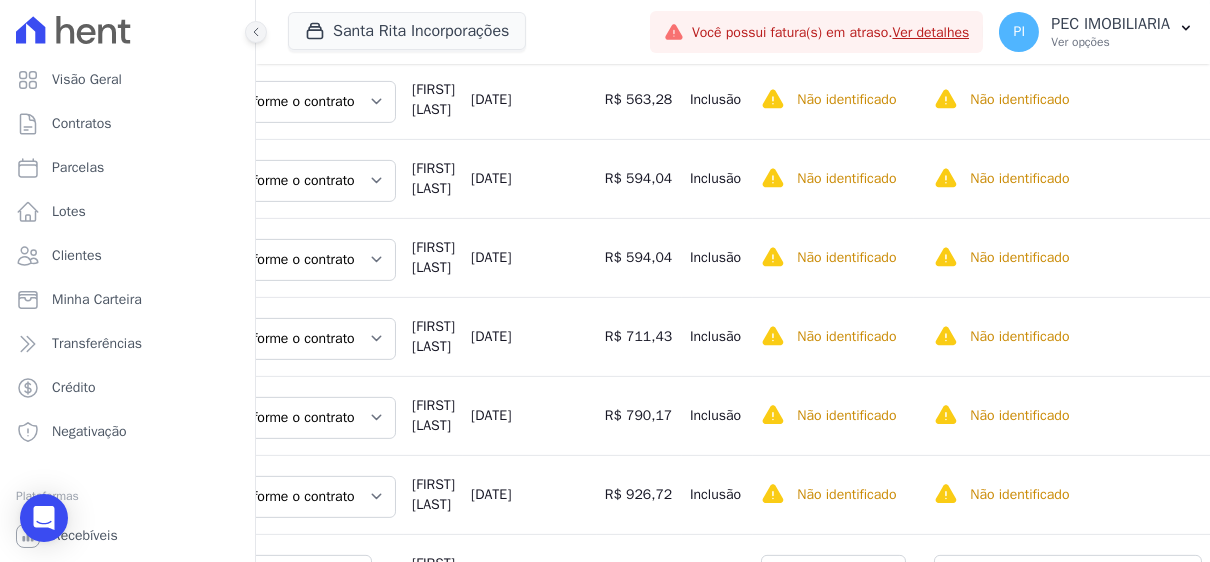 click 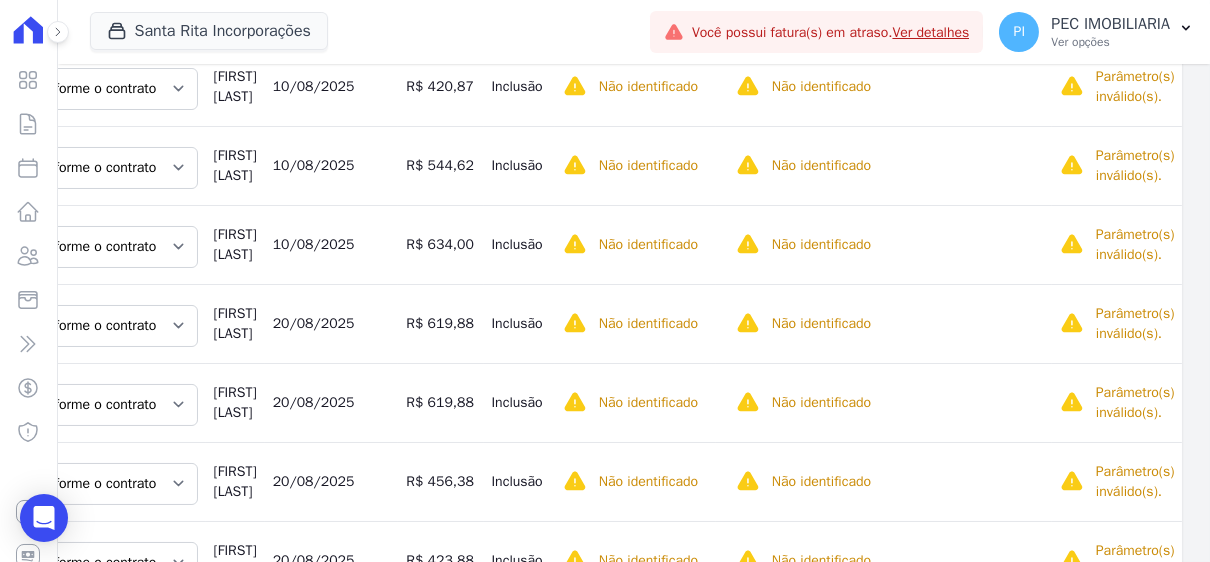 scroll, scrollTop: 437, scrollLeft: 0, axis: vertical 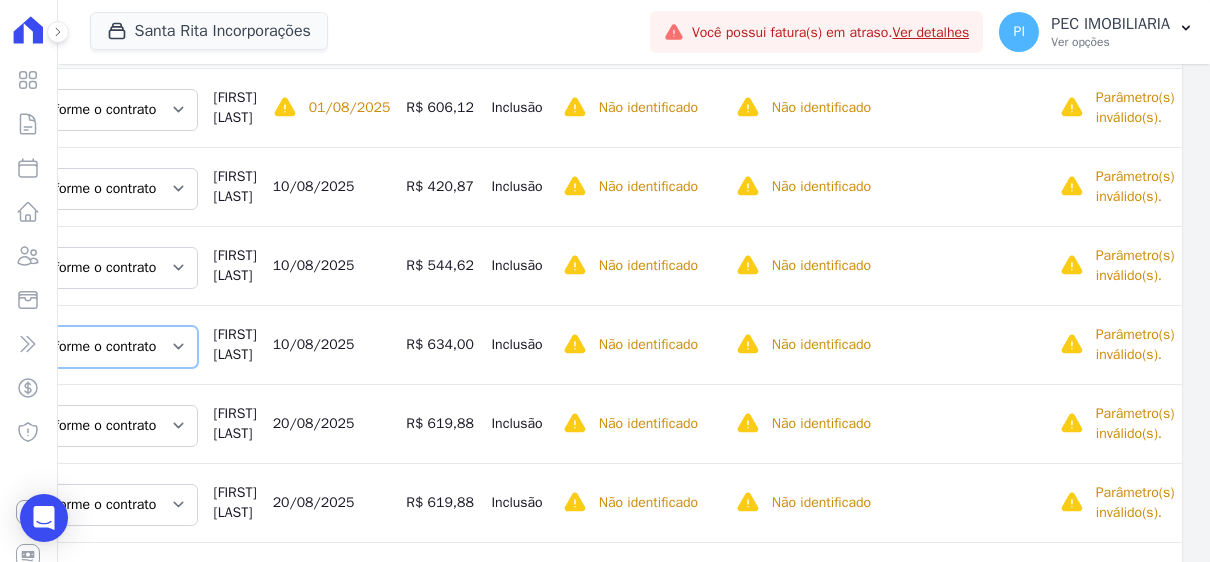 click on "Informe o contrato [CONTRACT_ID]
[CONTRACT_ID]
[CONTRACT_ID]
[CONTRACT_ID]
[CONTRACT_ID]
[CONTRACT_ID]" at bounding box center [114, 347] 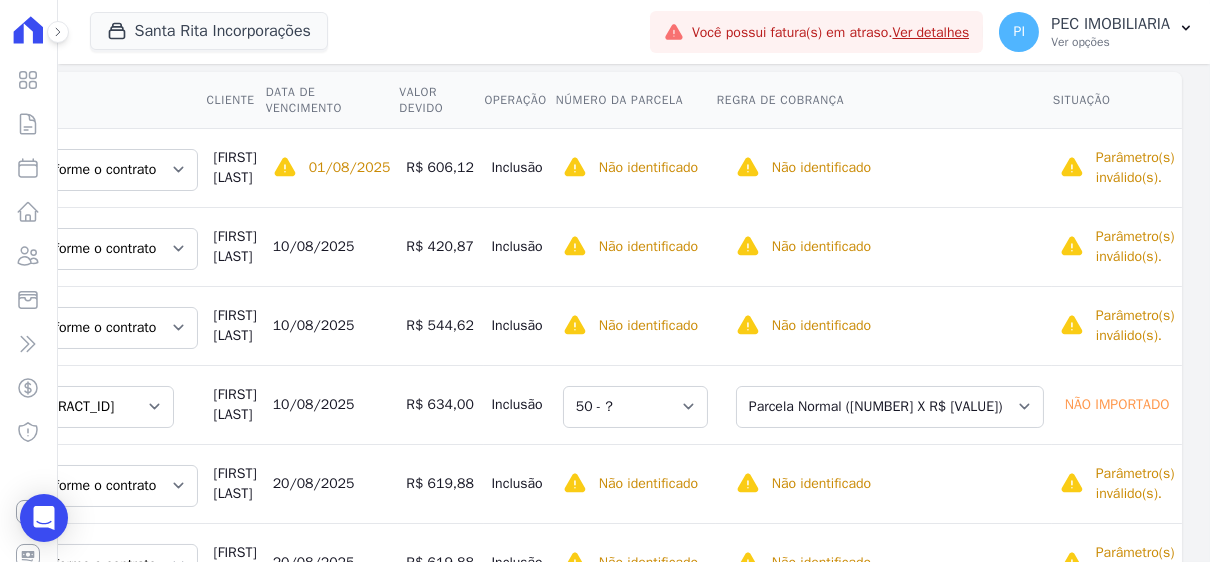 scroll, scrollTop: 337, scrollLeft: 0, axis: vertical 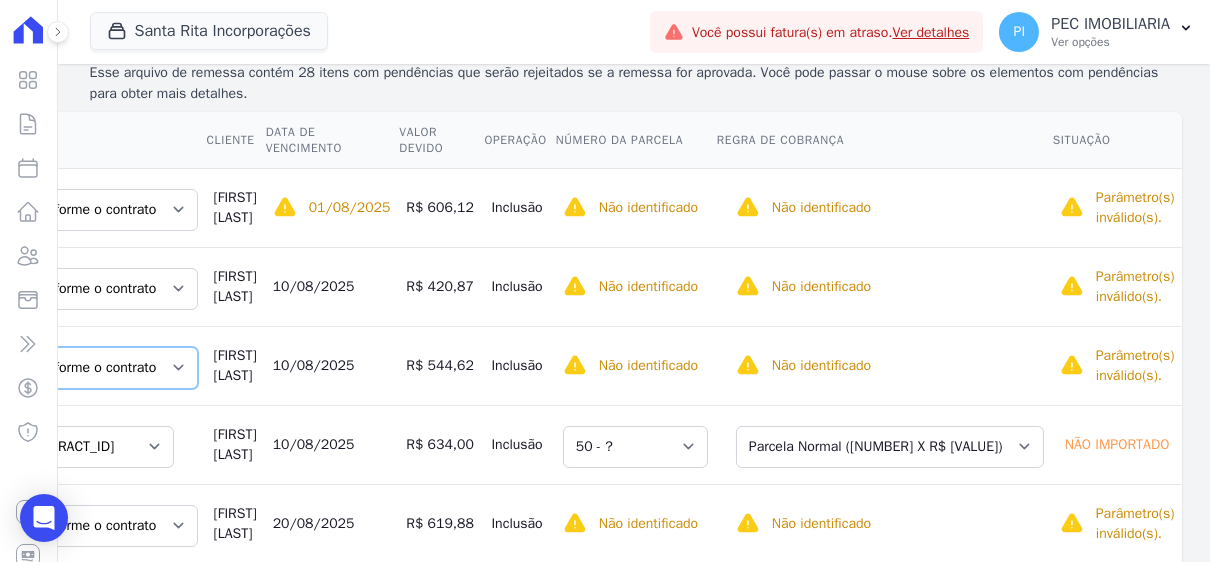 click on "Informe o contrato [CONTRACT_ID]
[CONTRACT_ID]
[CONTRACT_ID]
[CONTRACT_ID]
[CONTRACT_ID]
[CONTRACT_ID]" at bounding box center [114, 368] 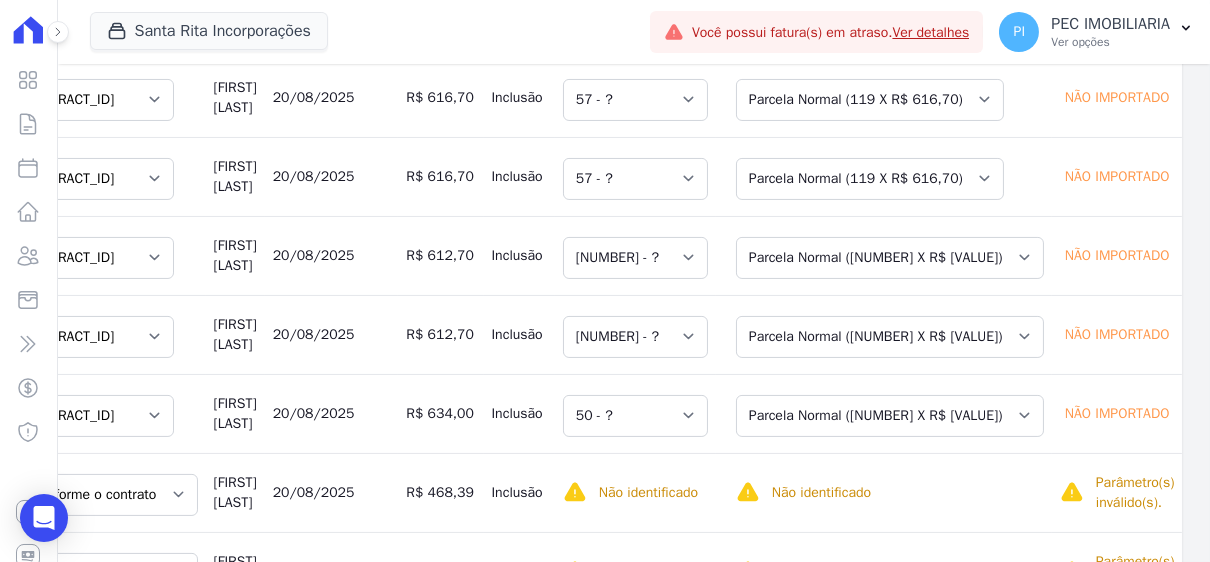 scroll, scrollTop: 1337, scrollLeft: 0, axis: vertical 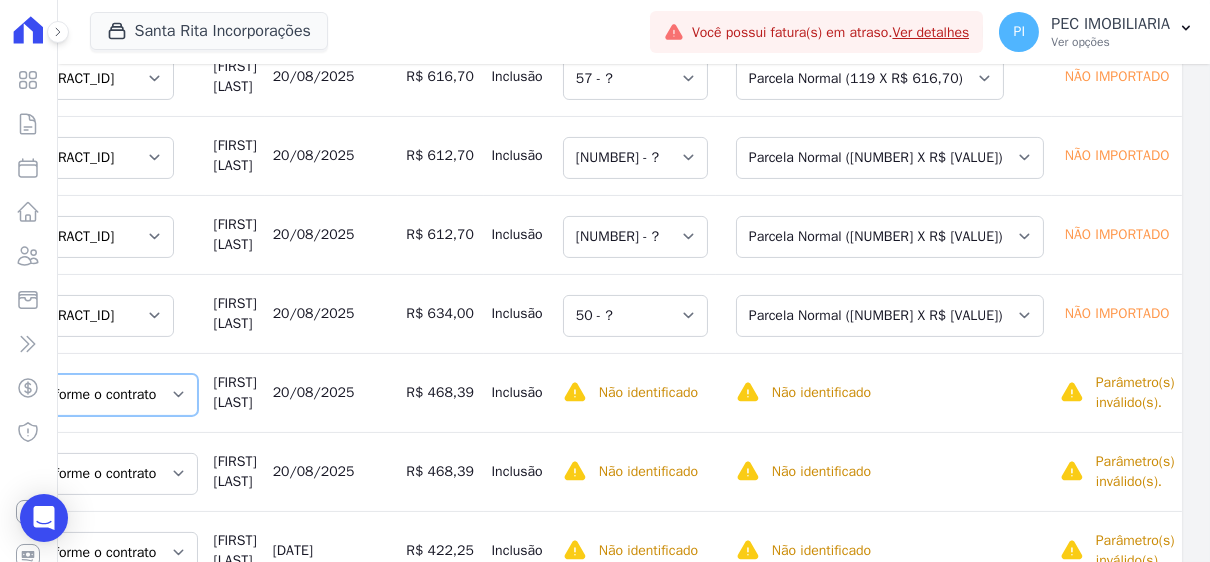 click on "Informe o contrato [CONTRACT_ID]
[CONTRACT_ID]" at bounding box center (114, 395) 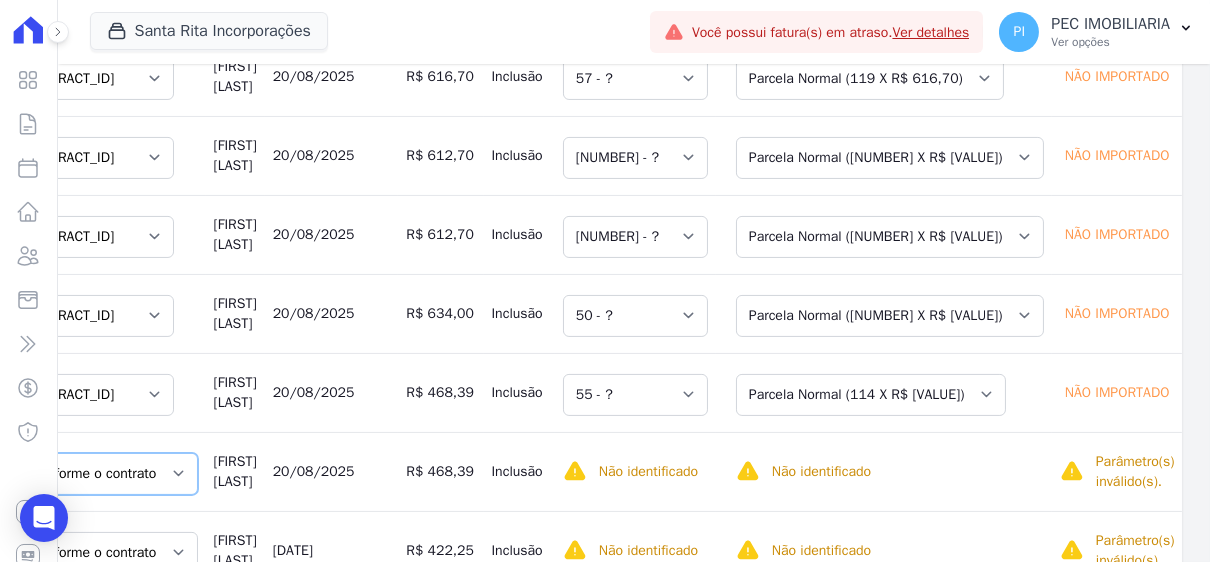click on "Informe o contrato [CONTRACT_ID]
[CONTRACT_ID]" at bounding box center [114, 474] 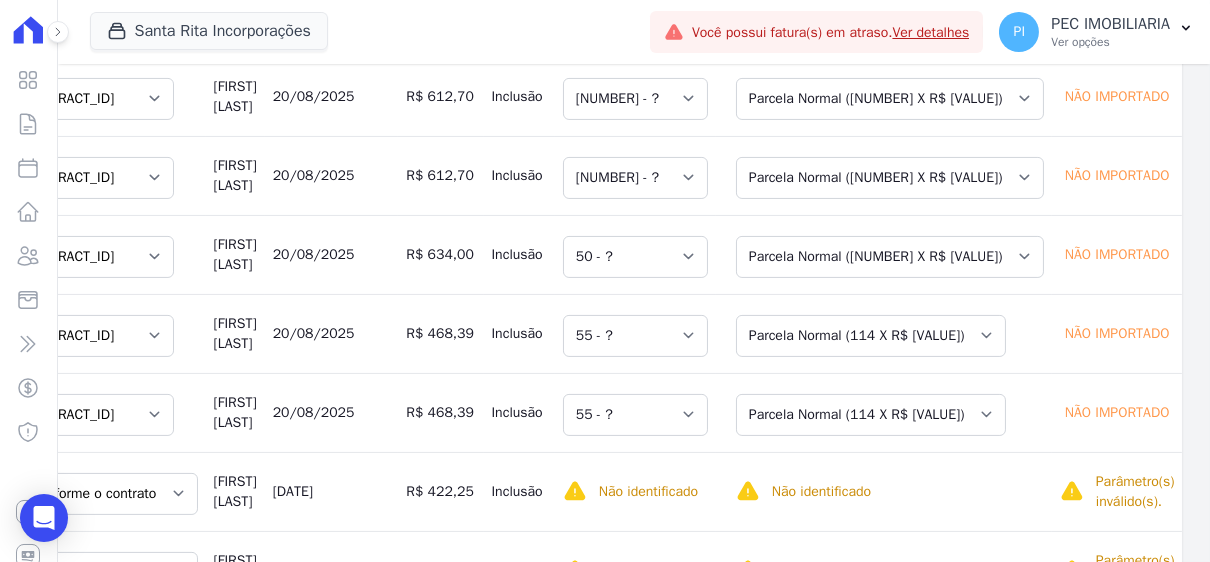 scroll, scrollTop: 1437, scrollLeft: 0, axis: vertical 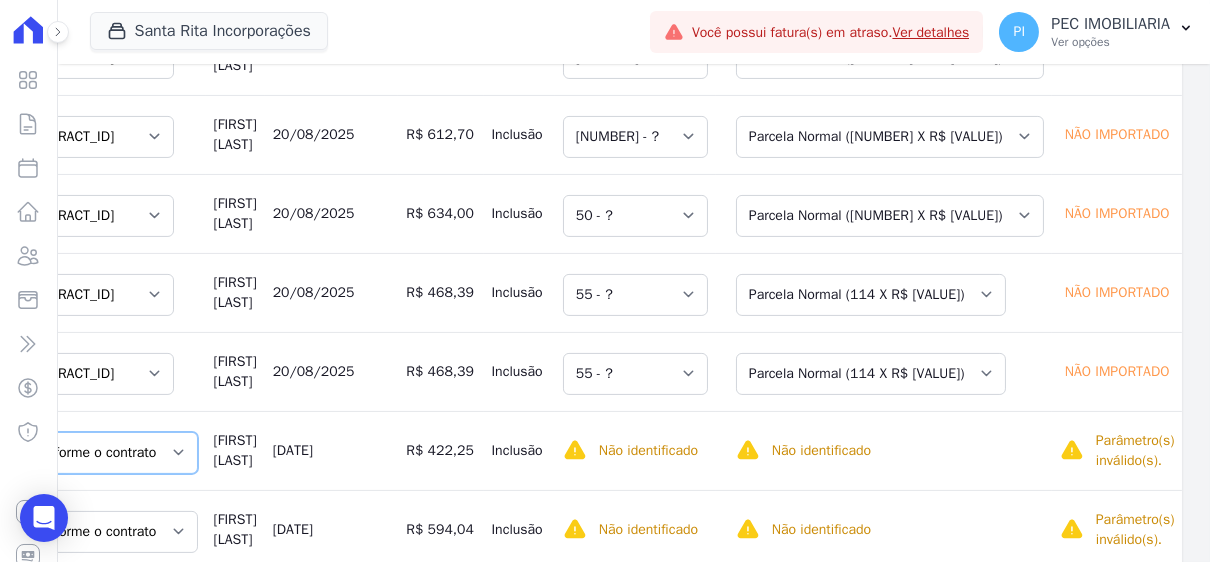 click on "Informe o contrato [CONTRACT_ID]
[CONTRACT_ID]" at bounding box center [114, 453] 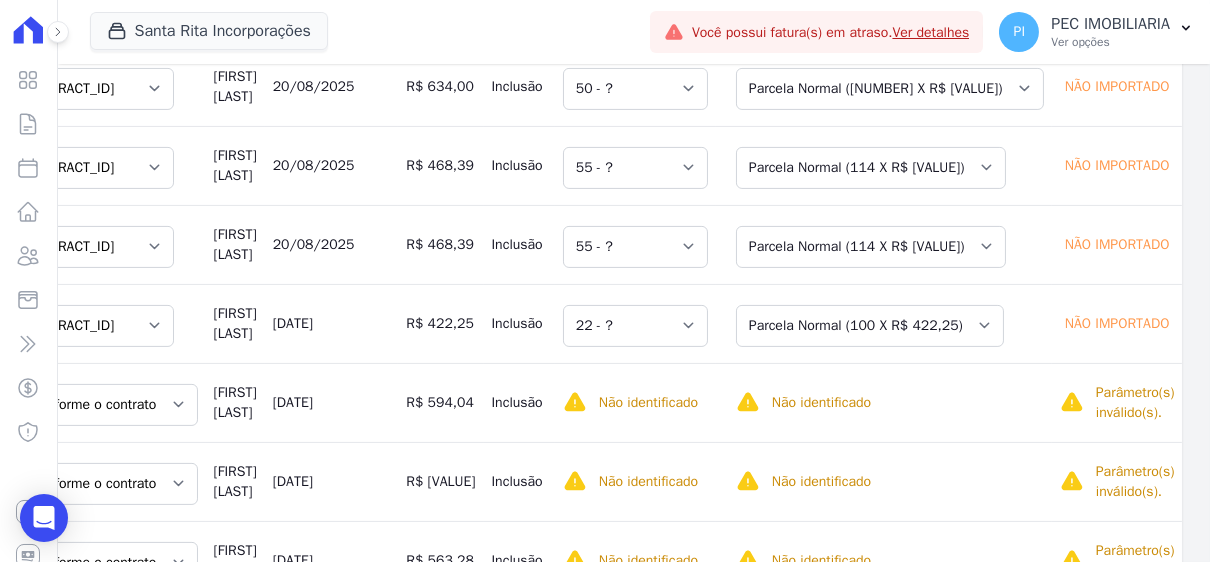 scroll, scrollTop: 1537, scrollLeft: 0, axis: vertical 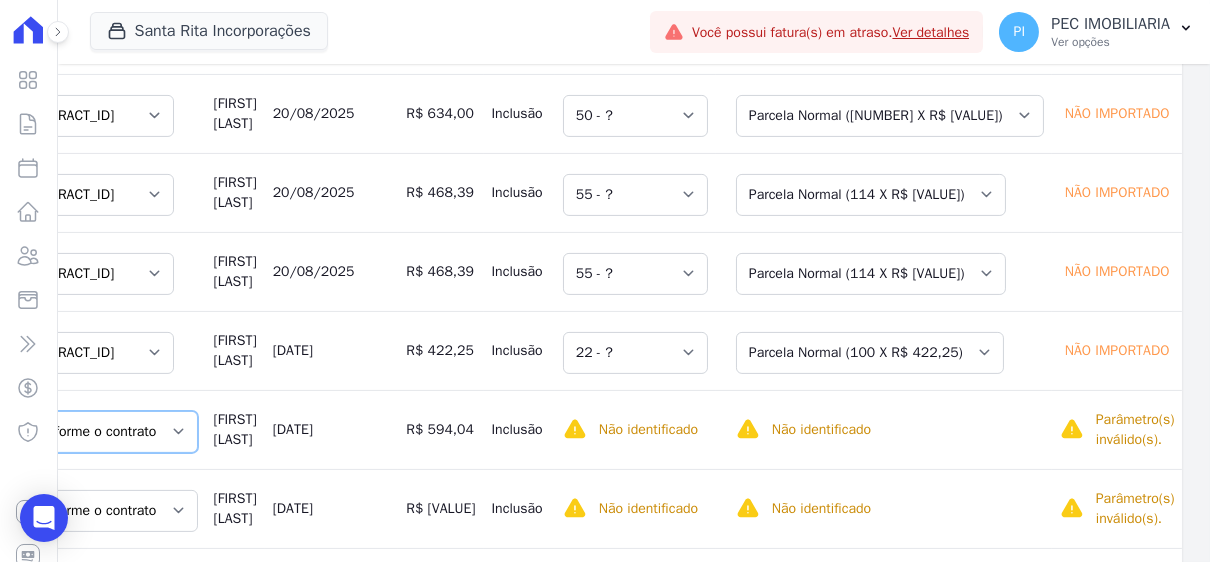 click on "Informe o contrato [CONTRACT_ID]
[CONTRACT_ID]
[CONTRACT_ID]
[CONTRACT_ID]
[CONTRACT_ID]
[CONTRACT_ID]
[CONTRACT_ID]
[CONTRACT_ID]
[CONTRACT_ID]
[CONTRACT_ID]" at bounding box center (114, 432) 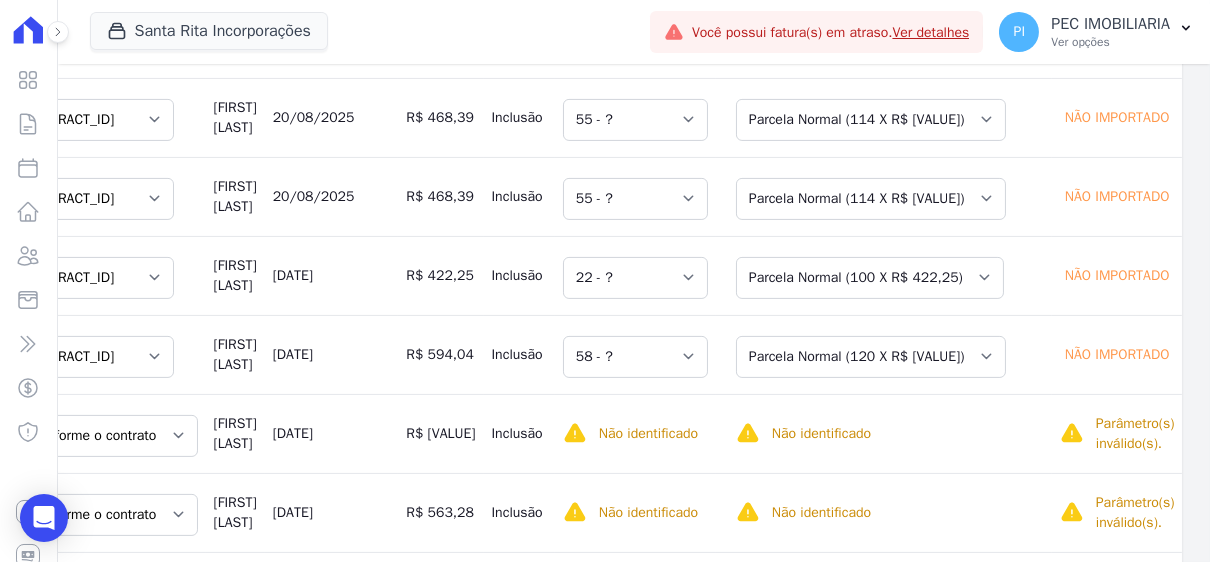 scroll, scrollTop: 1637, scrollLeft: 0, axis: vertical 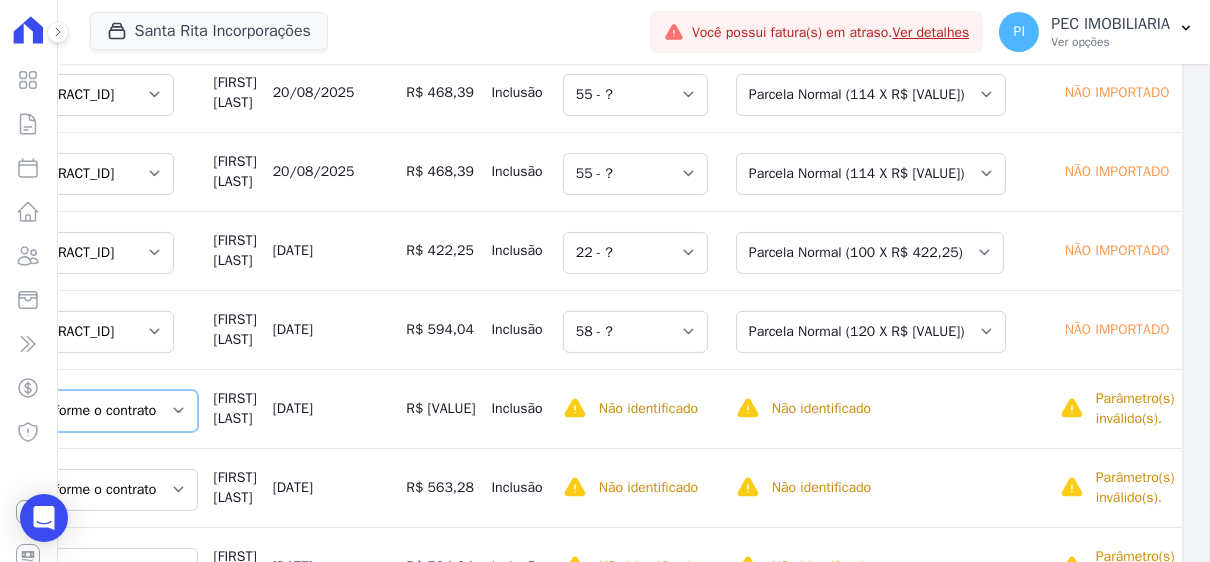 click on "Informe o contrato [CONTRACT_ID]
[CONTRACT_ID]
[CONTRACT_ID]
[CONTRACT_ID]
[CONTRACT_ID]
[CONTRACT_ID]
[CONTRACT_ID]
[CONTRACT_ID]
[CONTRACT_ID]
[CONTRACT_ID]" at bounding box center [114, 411] 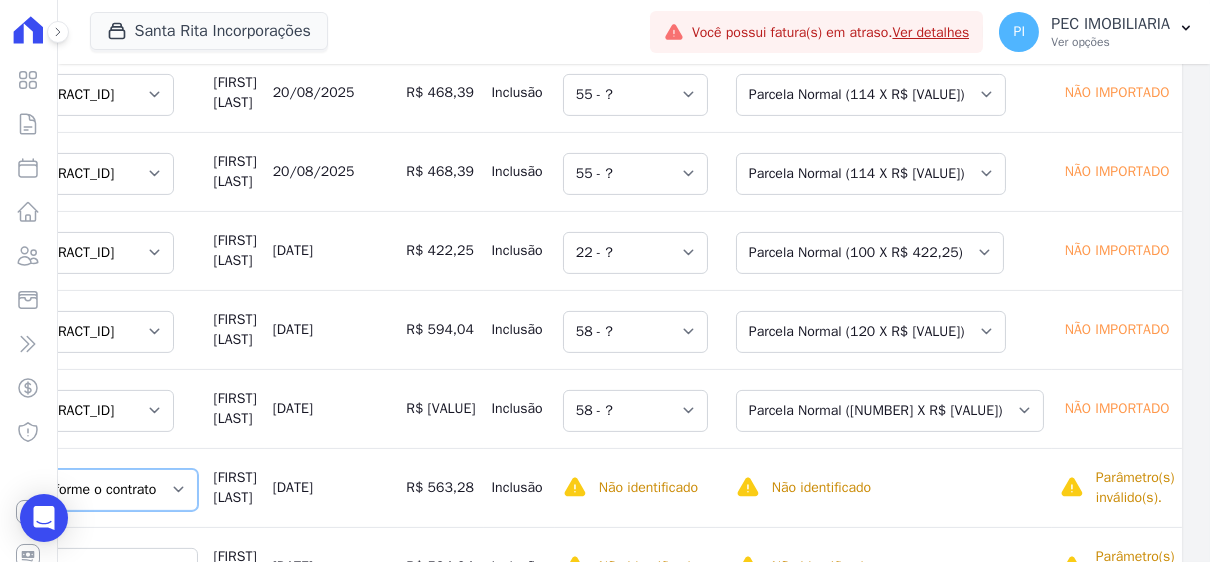 click on "Informe o contrato [CONTRACT_ID]
[CONTRACT_ID]
[CONTRACT_ID]
[CONTRACT_ID]
[CONTRACT_ID]
[CONTRACT_ID]
[CONTRACT_ID]
[CONTRACT_ID]
[CONTRACT_ID]
[CONTRACT_ID]" at bounding box center [114, 490] 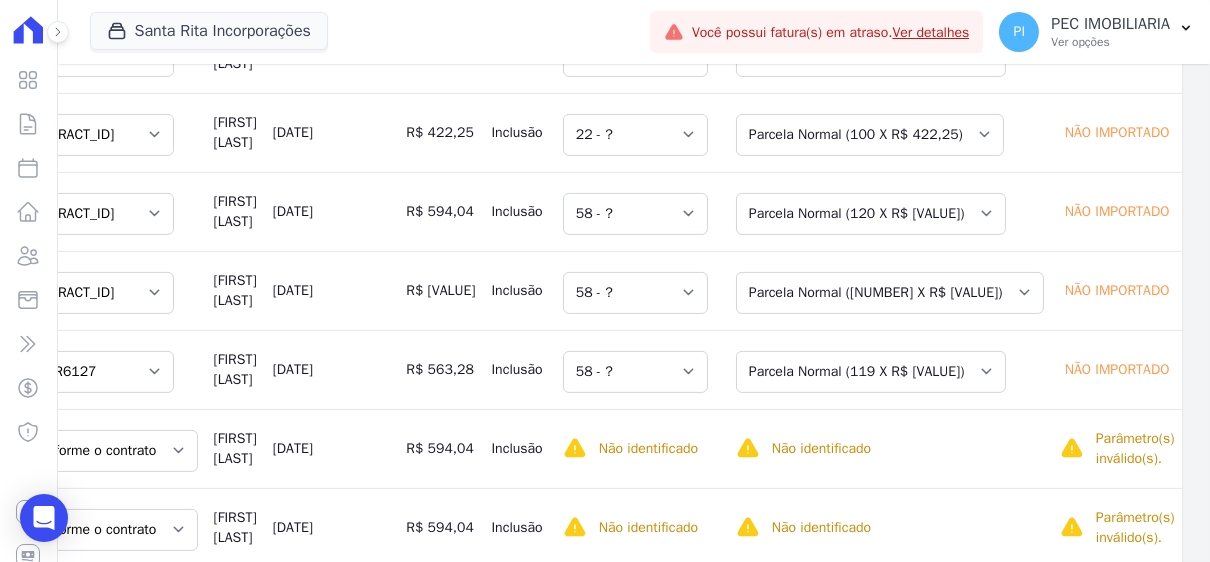 scroll, scrollTop: 1837, scrollLeft: 0, axis: vertical 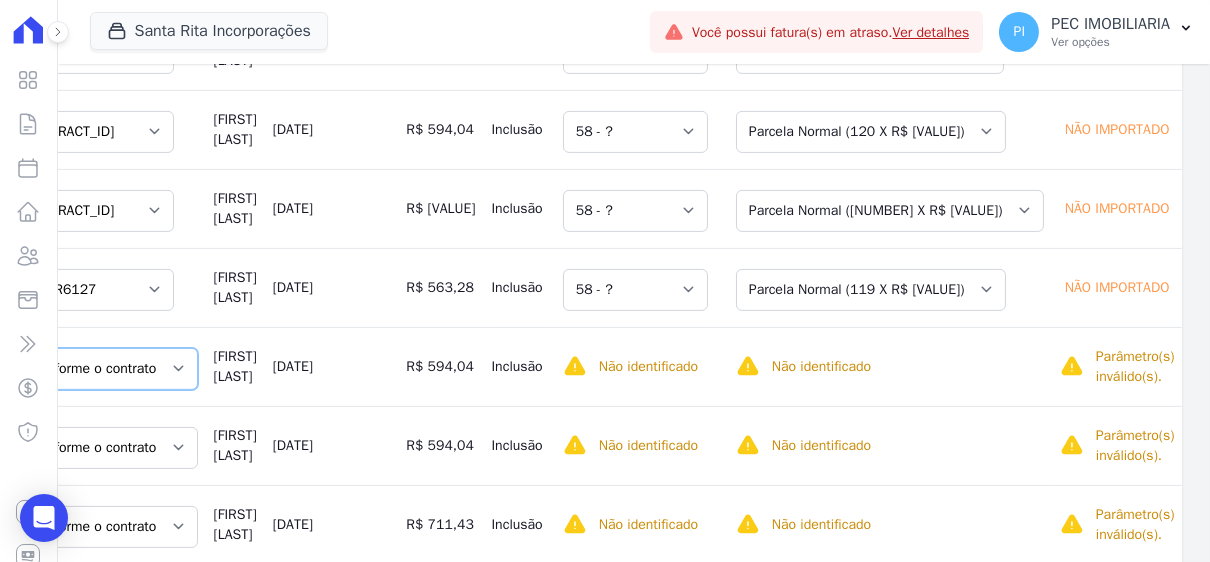 click on "Informe o contrato [CONTRACT_ID]
[CONTRACT_ID]
[CONTRACT_ID]
[CONTRACT_ID]
[CONTRACT_ID]
[CONTRACT_ID]
[CONTRACT_ID]
[CONTRACT_ID]
[CONTRACT_ID]
[CONTRACT_ID]" at bounding box center [114, 369] 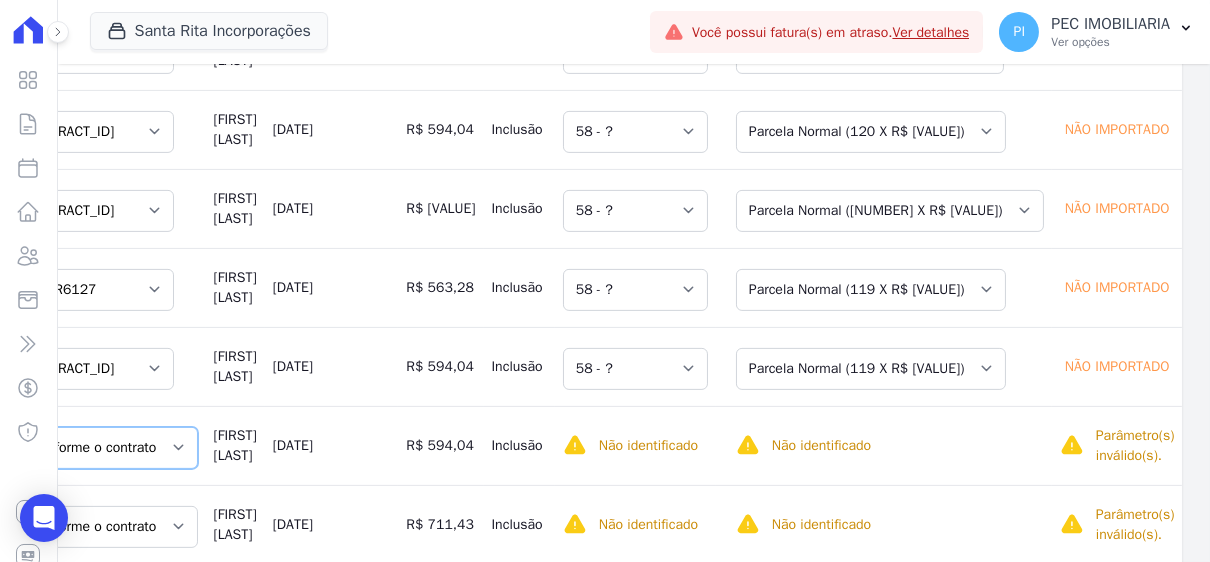 click on "Informe o contrato [CONTRACT_ID]
[CONTRACT_ID]
[CONTRACT_ID]
[CONTRACT_ID]
[CONTRACT_ID]
[CONTRACT_ID]
[CONTRACT_ID]
[CONTRACT_ID]
[CONTRACT_ID]
[CONTRACT_ID]" at bounding box center [114, 448] 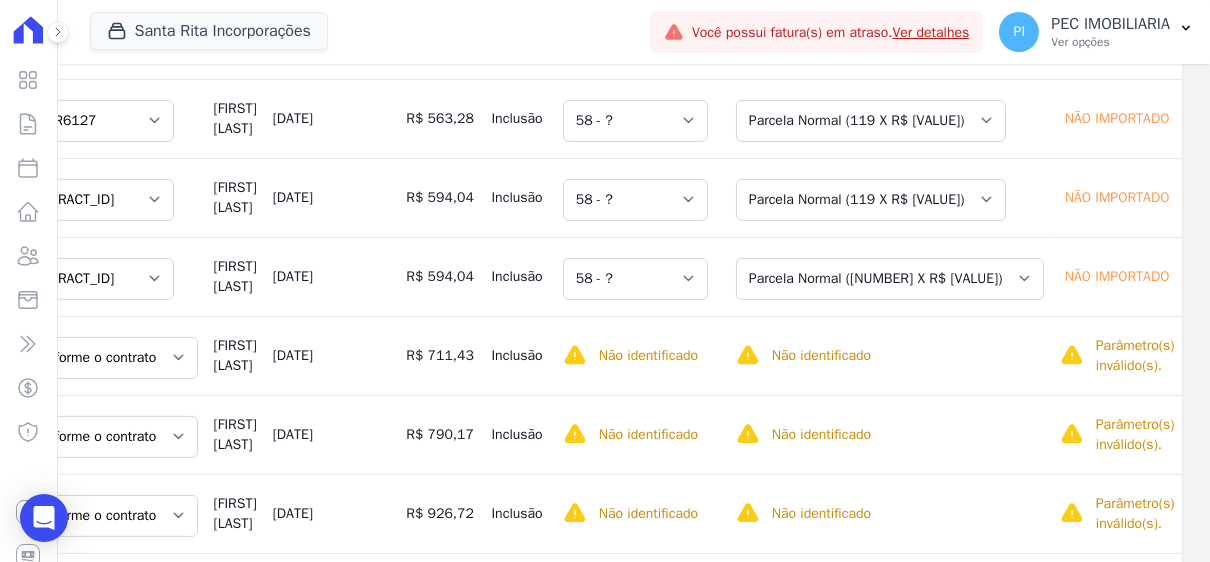 scroll, scrollTop: 2037, scrollLeft: 0, axis: vertical 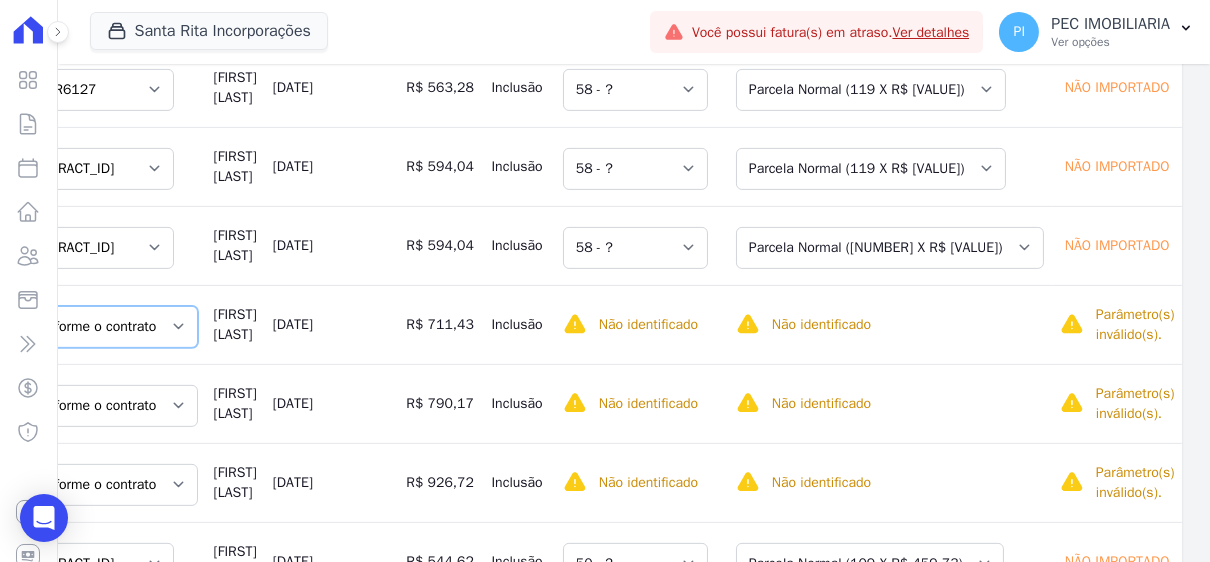 click on "Informe o contrato [CONTRACT_ID]
[CONTRACT_ID]
[CONTRACT_ID]
[CONTRACT_ID]
[CONTRACT_ID]
[CONTRACT_ID]
[CONTRACT_ID]
[CONTRACT_ID]
[CONTRACT_ID]
[CONTRACT_ID]" at bounding box center [114, 327] 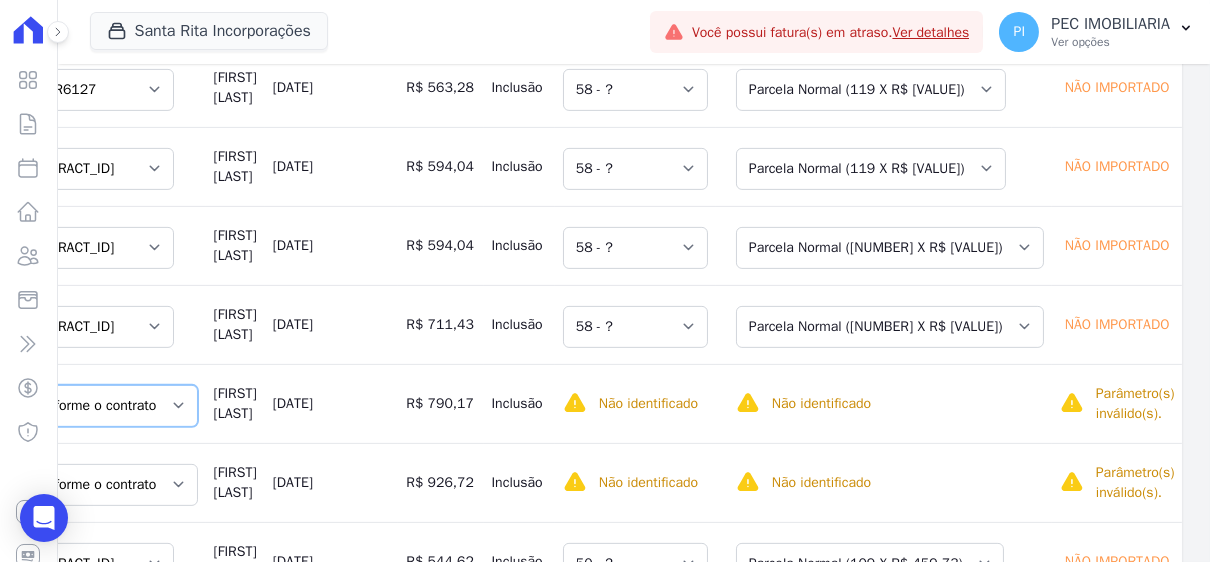 click on "Informe o contrato [CONTRACT_ID]
[CONTRACT_ID]
[CONTRACT_ID]
[CONTRACT_ID]
[CONTRACT_ID]
[CONTRACT_ID]
[CONTRACT_ID]
[CONTRACT_ID]
[CONTRACT_ID]
[CONTRACT_ID]" at bounding box center (114, 406) 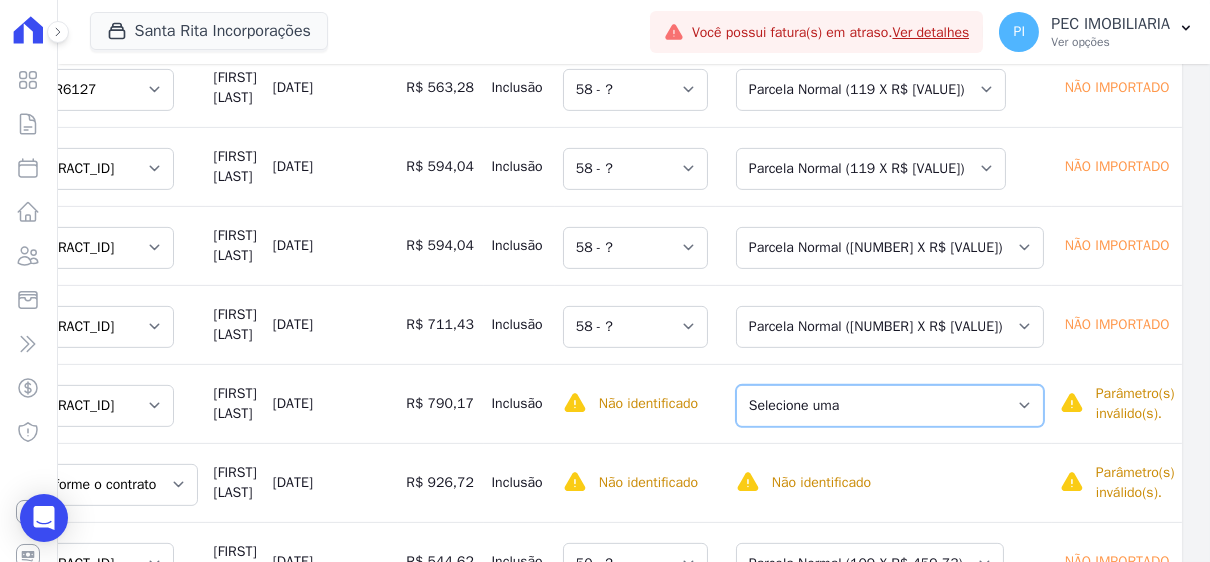 click on "Selecione uma
Nova Parcela Avulsa
Parcela Avulsa Existente
Parcela Normal ([NUMBER] X R$ [VALUE])" at bounding box center [890, 406] 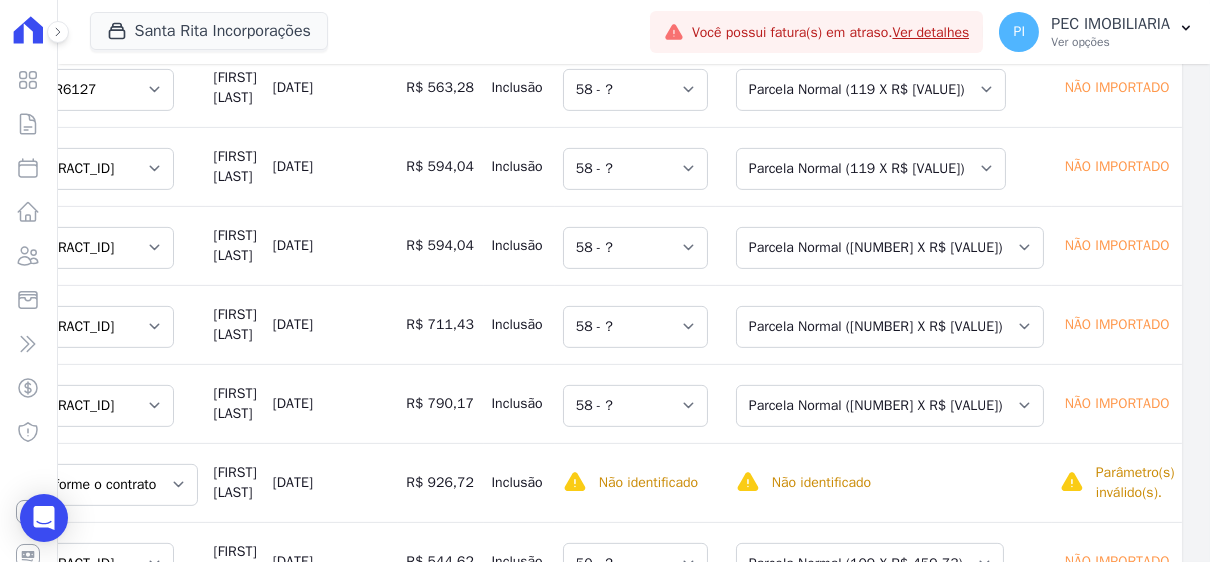 scroll, scrollTop: 2137, scrollLeft: 0, axis: vertical 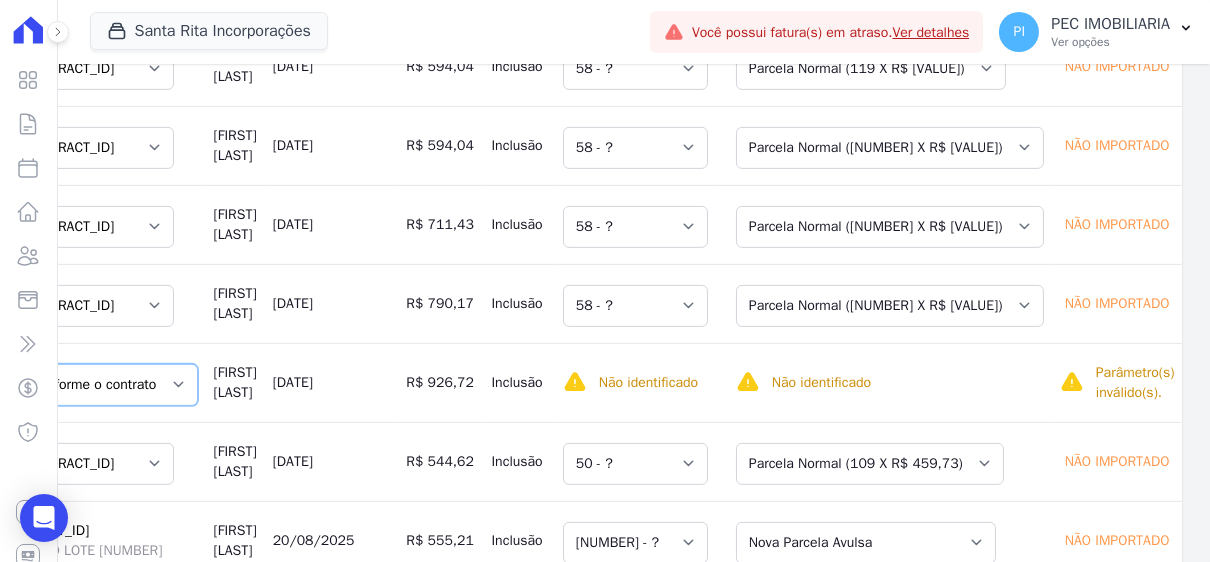 click on "Informe o contrato [CONTRACT_ID]
[CONTRACT_ID]
[CONTRACT_ID]
[CONTRACT_ID]
[CONTRACT_ID]
[CONTRACT_ID]
[CONTRACT_ID]
[CONTRACT_ID]
[CONTRACT_ID]
[CONTRACT_ID]" at bounding box center [114, 385] 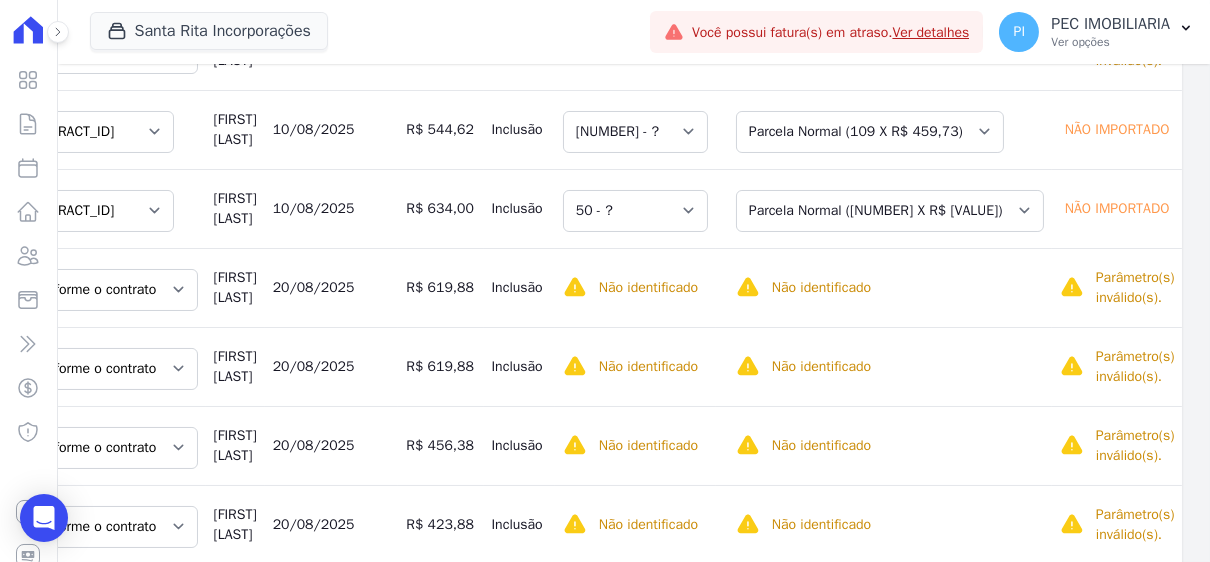 scroll, scrollTop: 0, scrollLeft: 0, axis: both 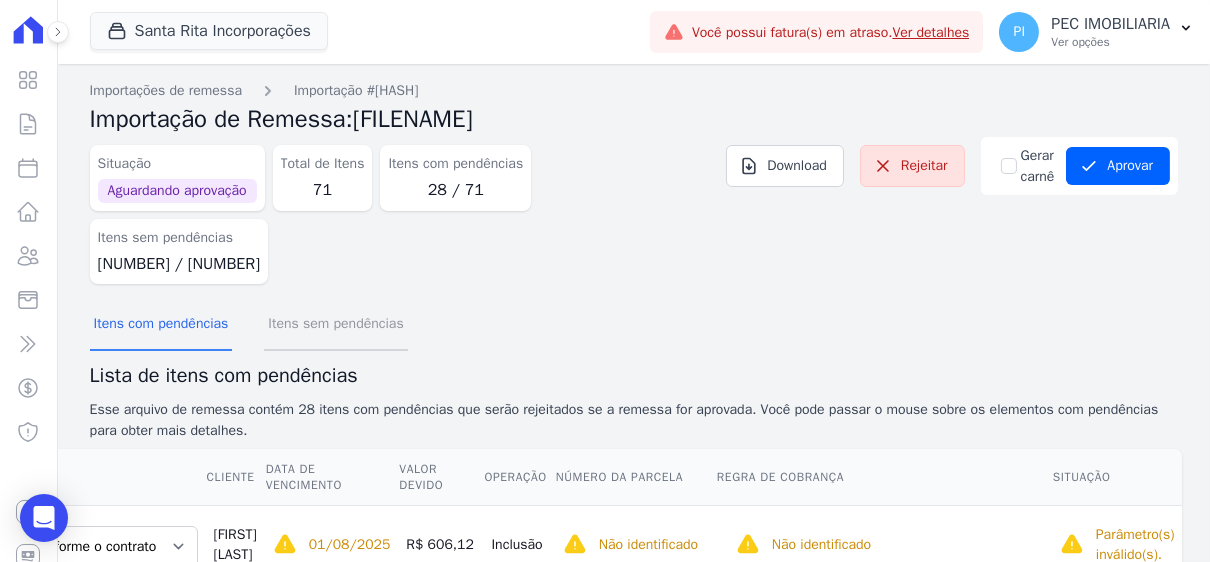 click on "Itens sem pendências" at bounding box center (335, 325) 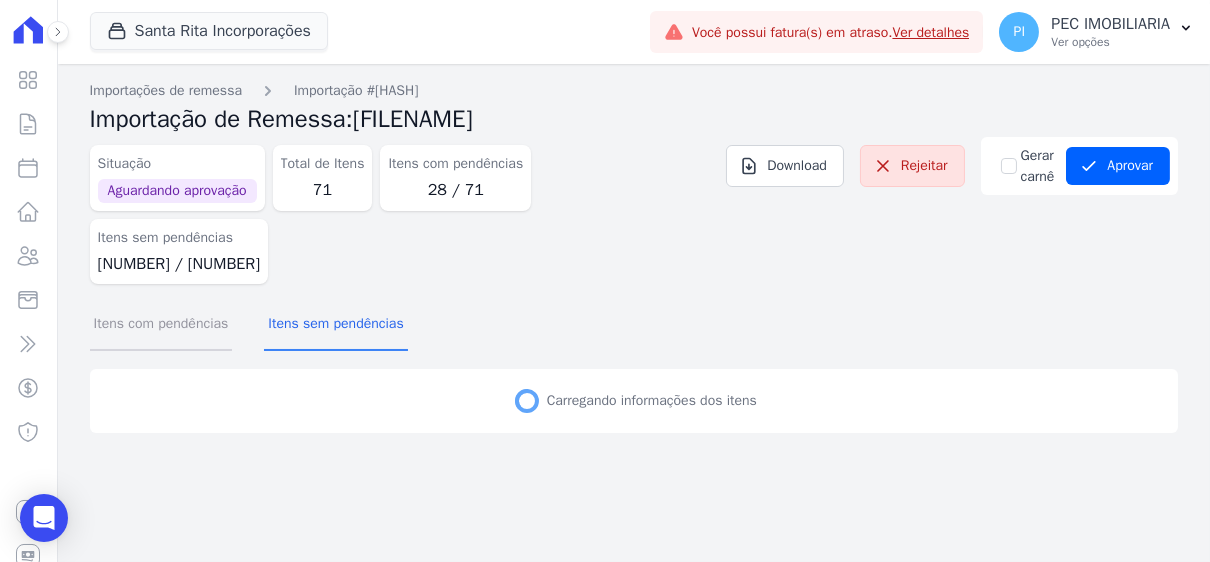 click on "Itens com pendências" at bounding box center (161, 325) 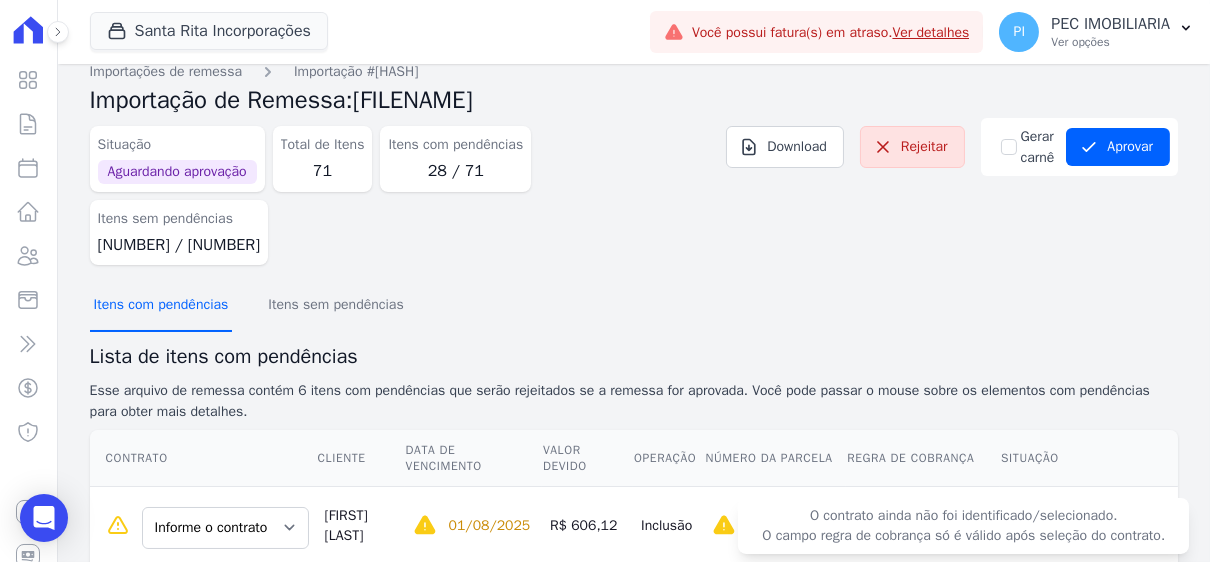 scroll, scrollTop: 0, scrollLeft: 0, axis: both 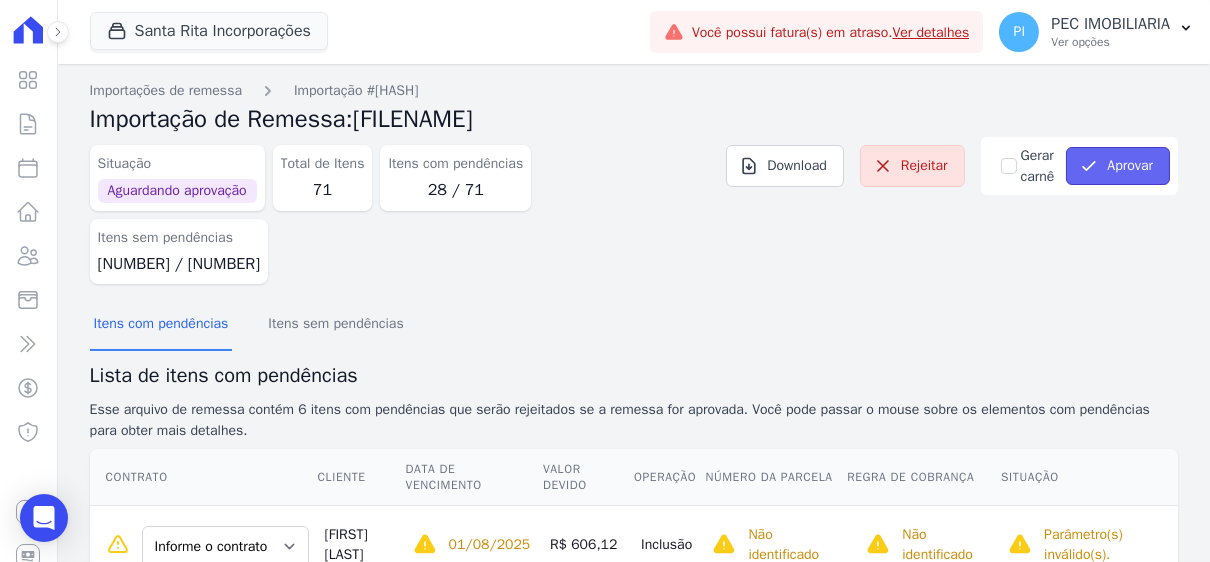 click on "Aprovar" at bounding box center [1118, 166] 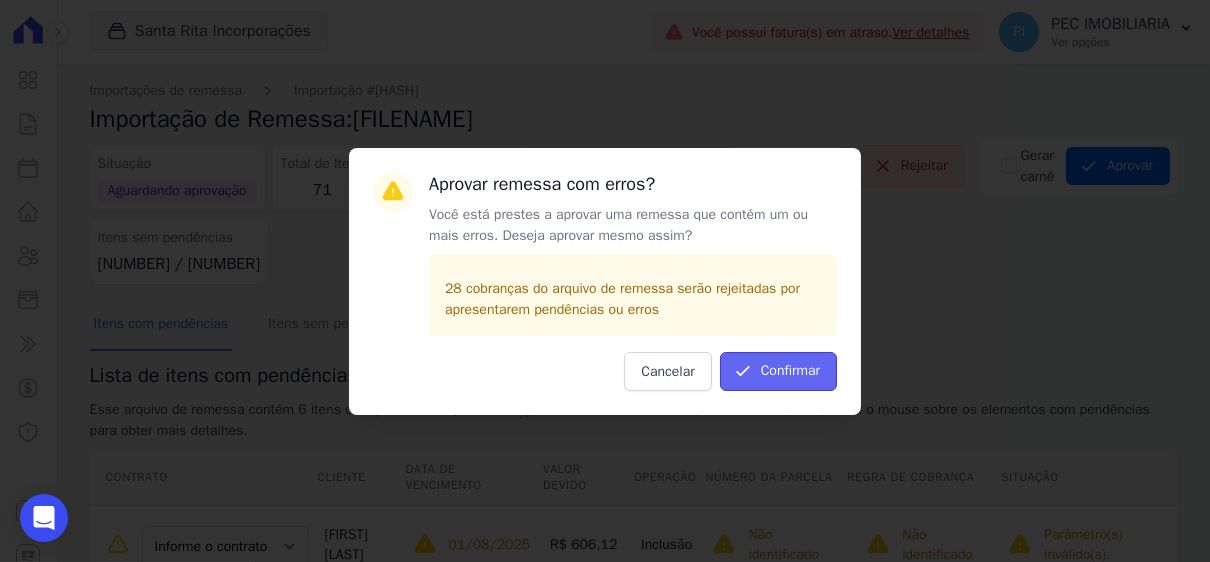 click on "Confirmar" at bounding box center [778, 371] 